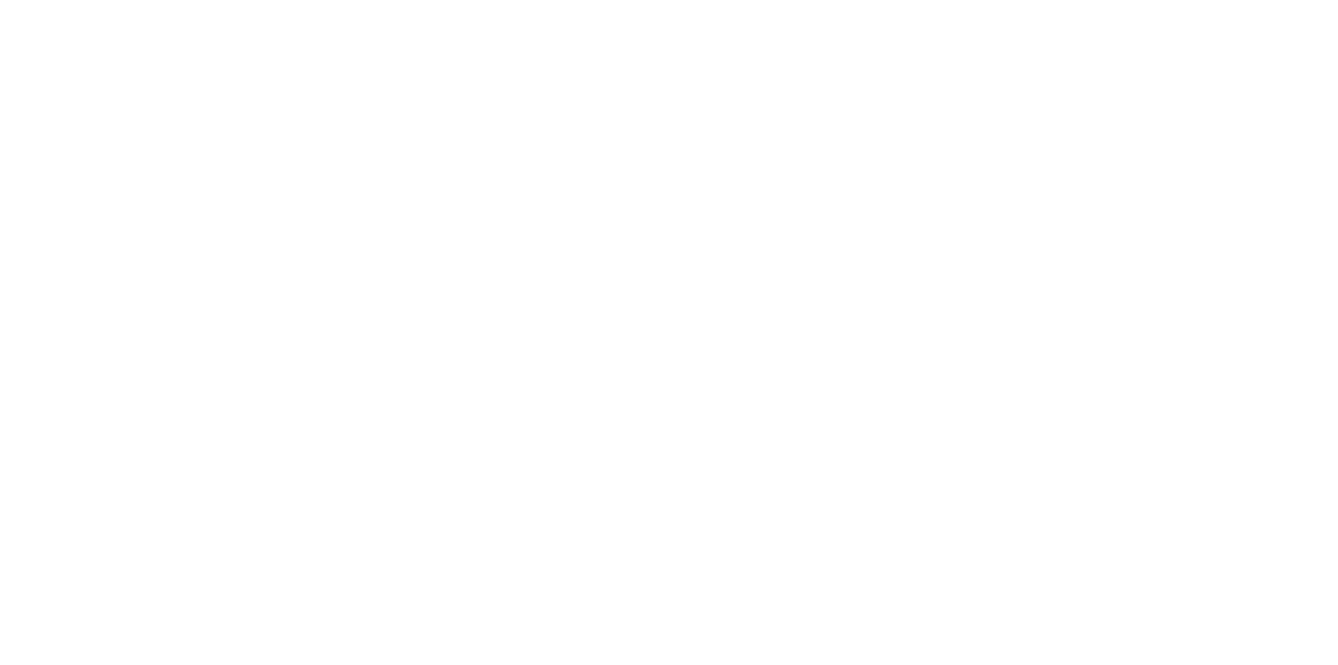 scroll, scrollTop: 0, scrollLeft: 0, axis: both 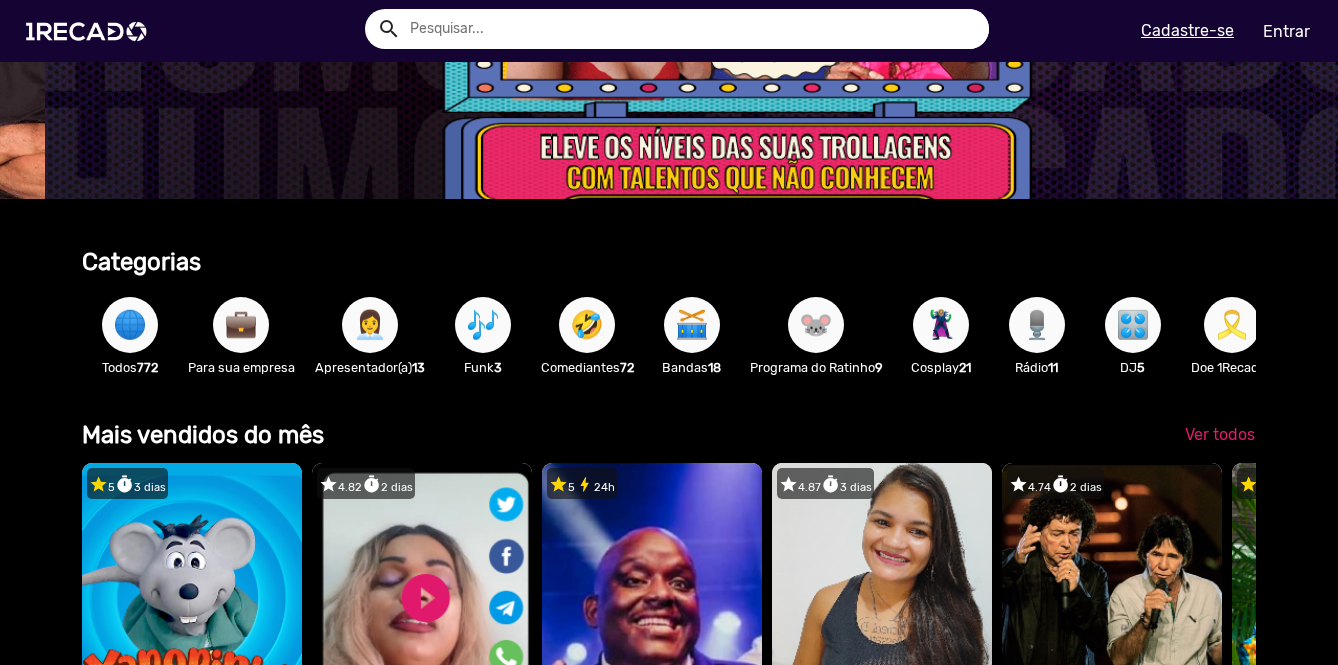 click on "Mais vendidos do mês Ver todos  star 5  timer  3 dias   1RECADO vídeos dedicados para fãs e empresas   play_circle_filled  Xaropinho A partir de R$ 99 Xaropinho star 5" 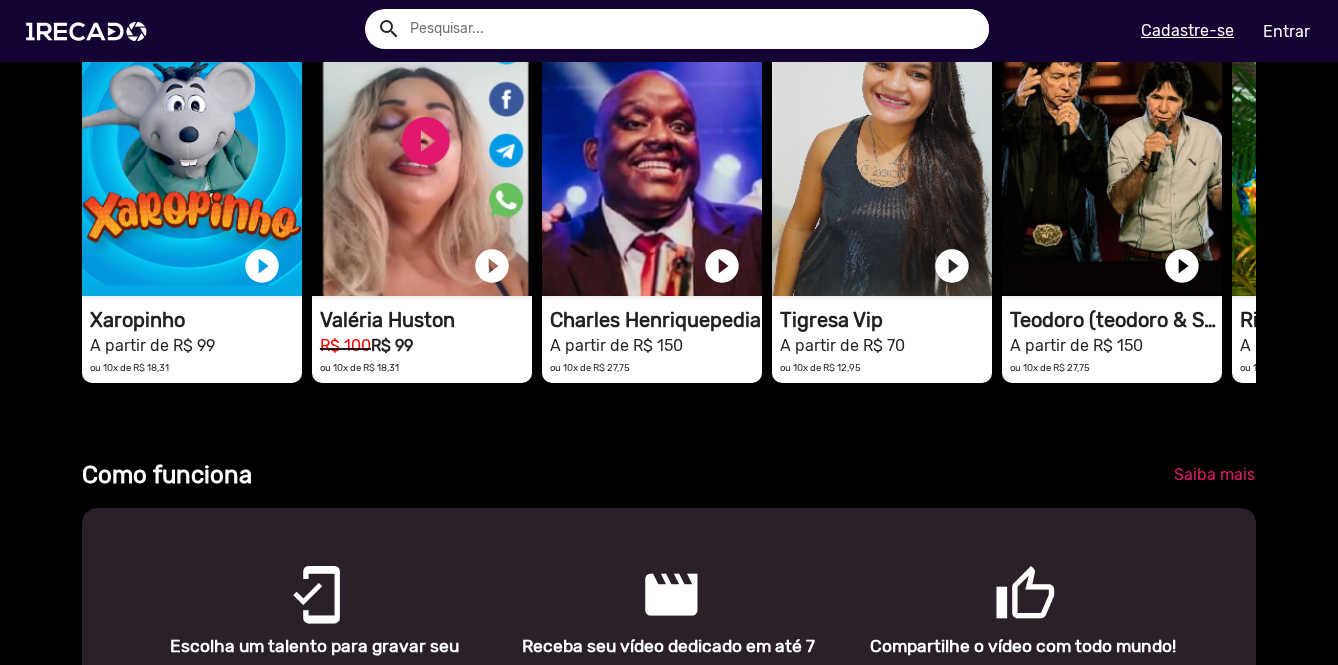 scroll, scrollTop: 800, scrollLeft: 0, axis: vertical 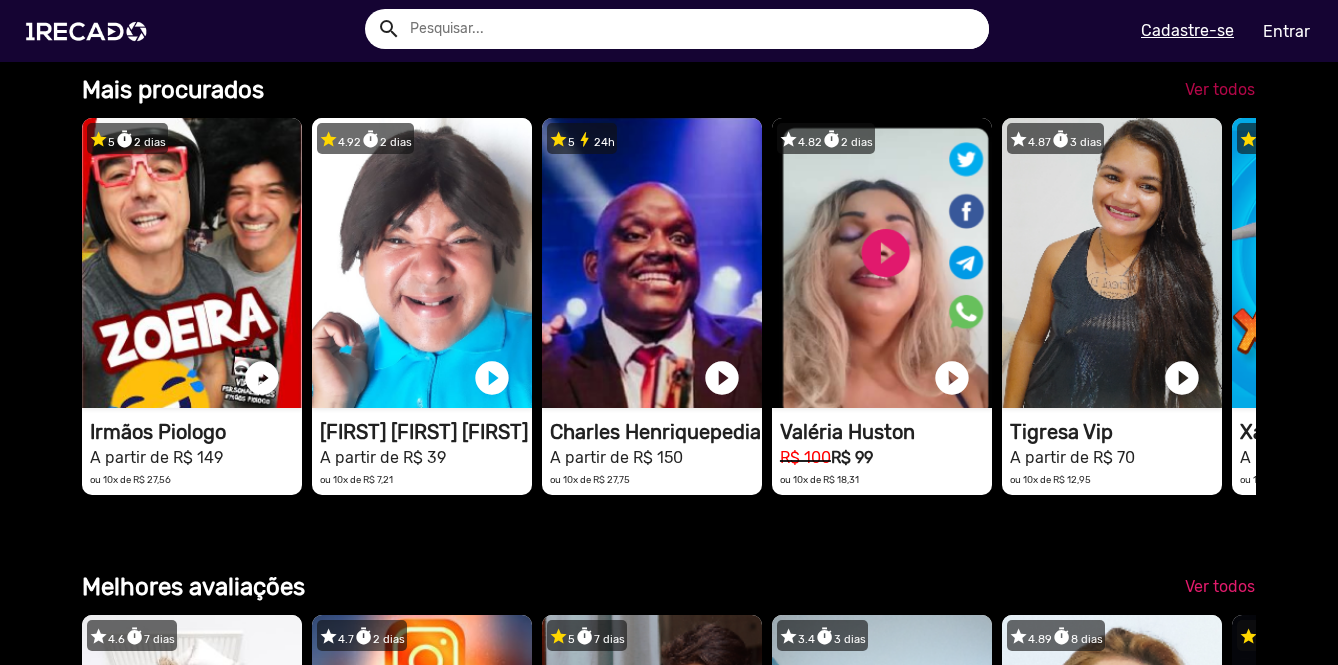 click on "Ver todos" 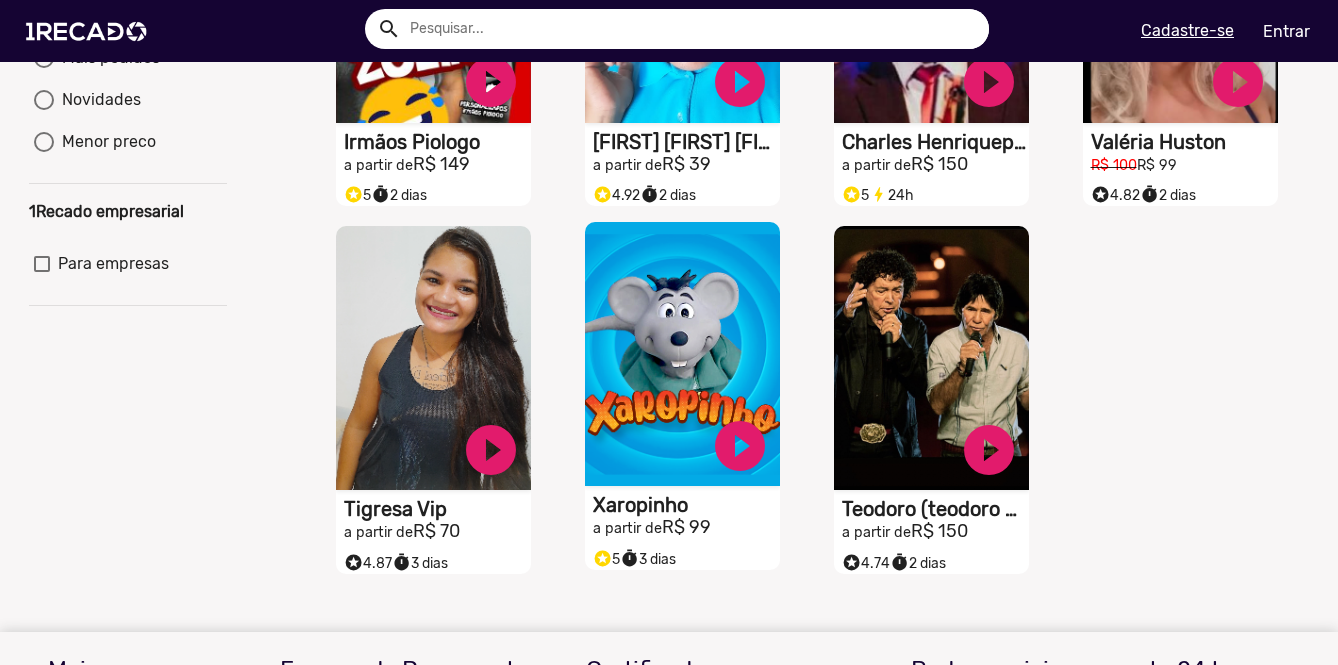 click on "S1RECADO vídeos dedicados para fãs e empresas" at bounding box center [433, -9] 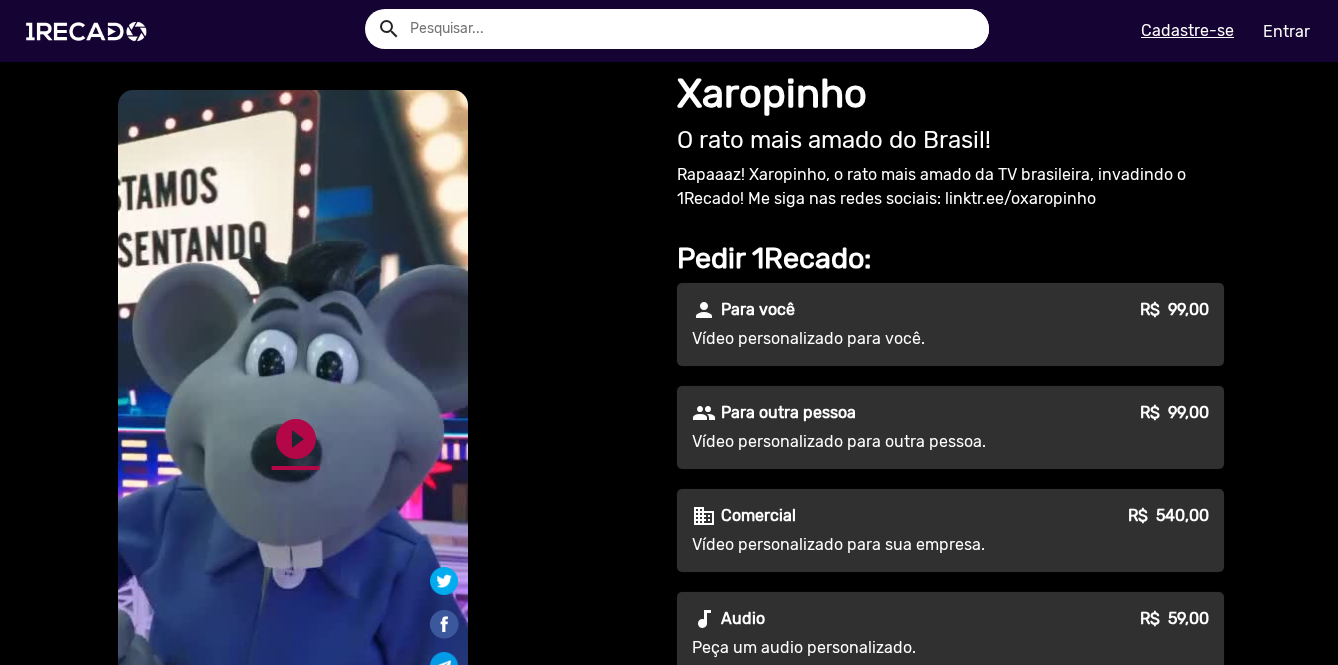 click on "play_circle_filled" 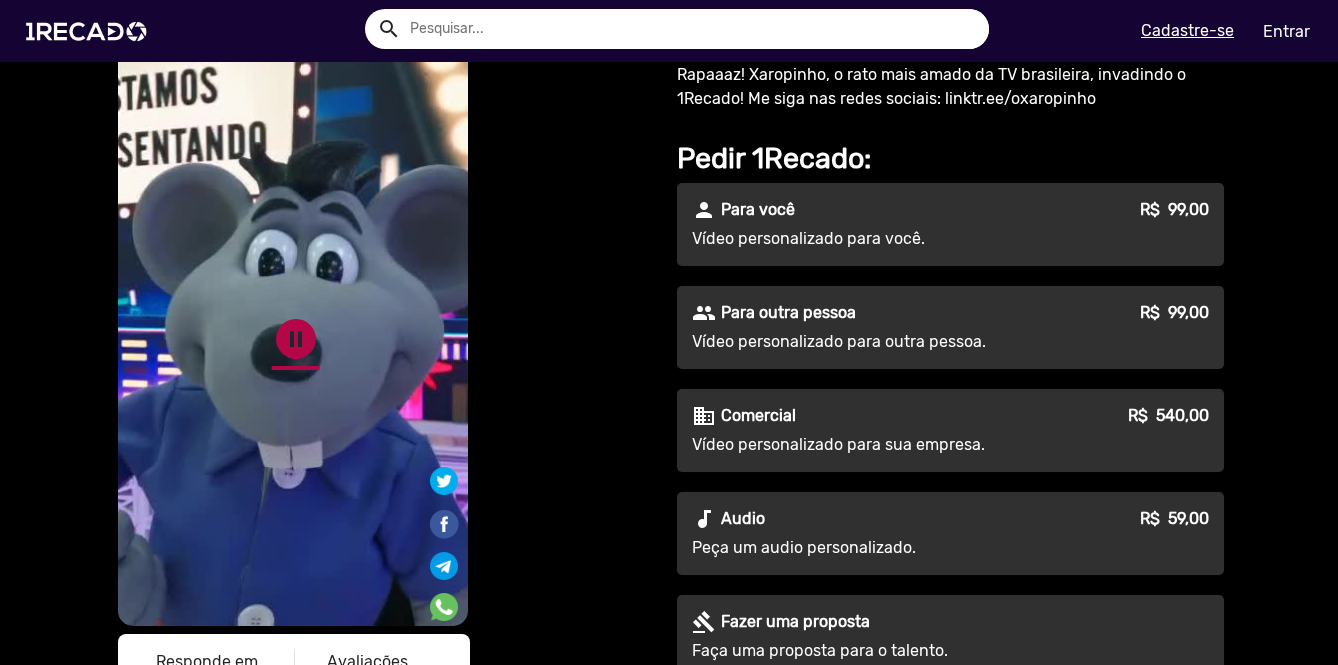 click on "pause_circle" 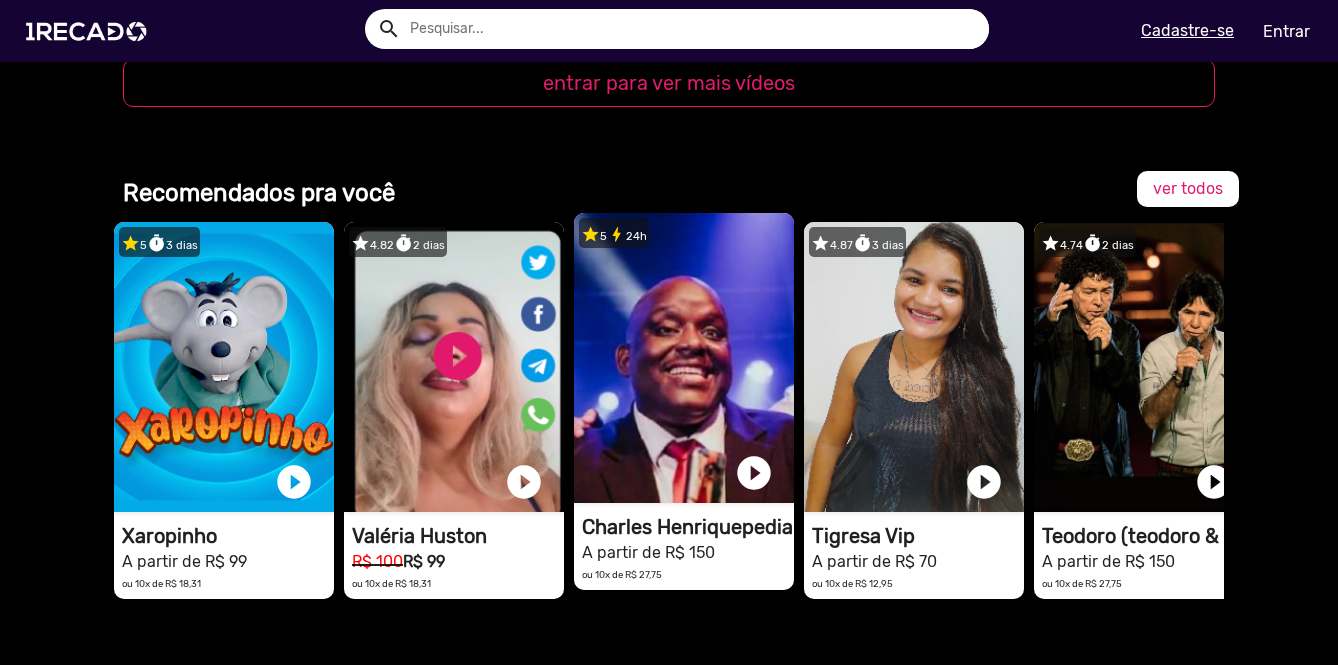 click on "1RECADO vídeos dedicados para fãs e empresas" at bounding box center [224, 367] 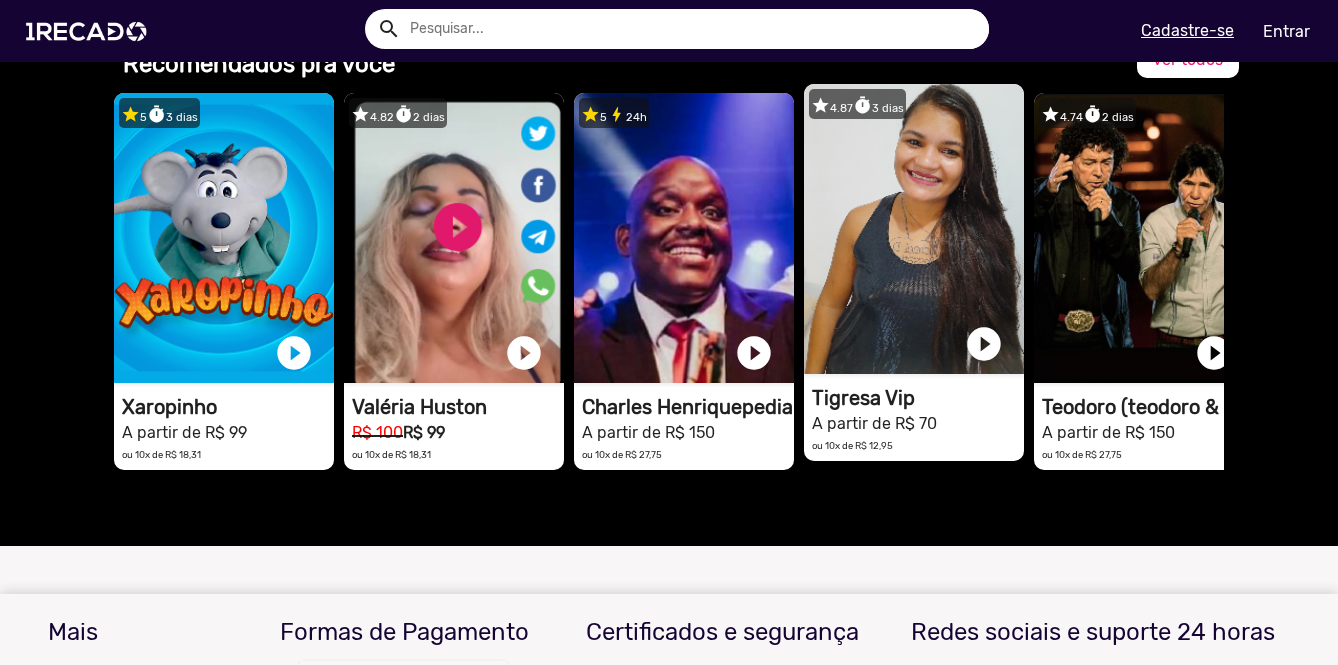 click on "1RECADO vídeos dedicados para fãs e empresas" at bounding box center (224, 238) 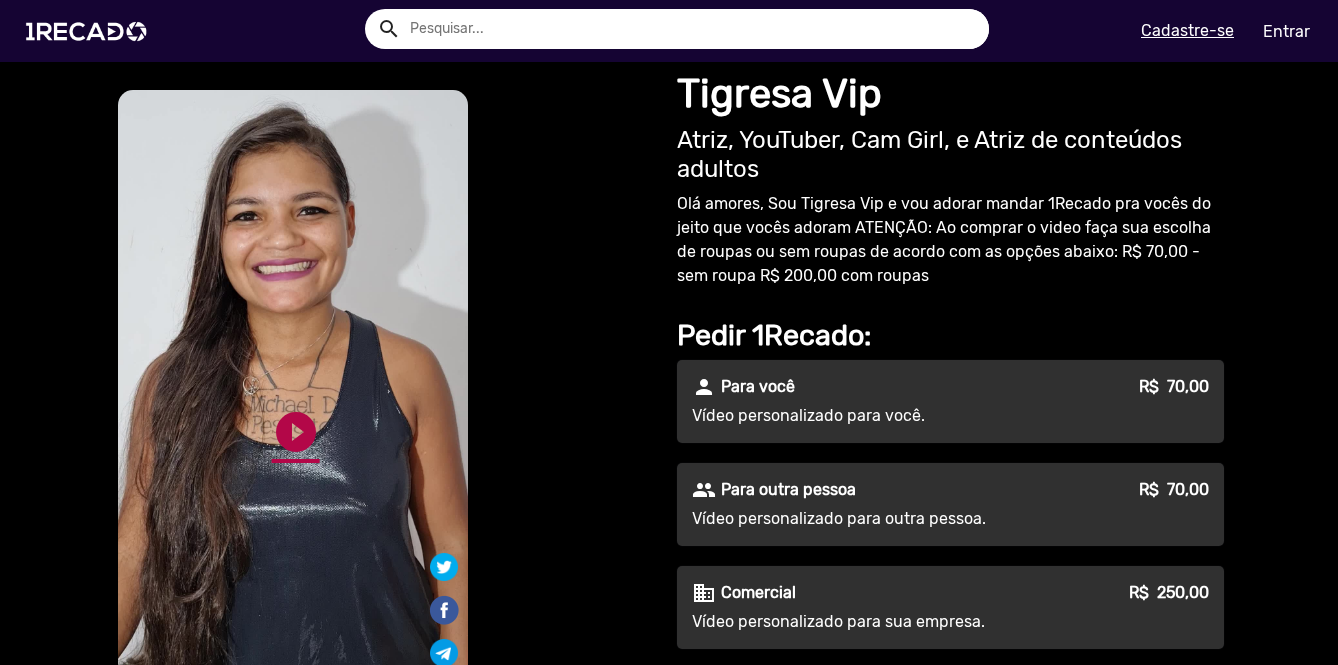click on "play_circle_filled" 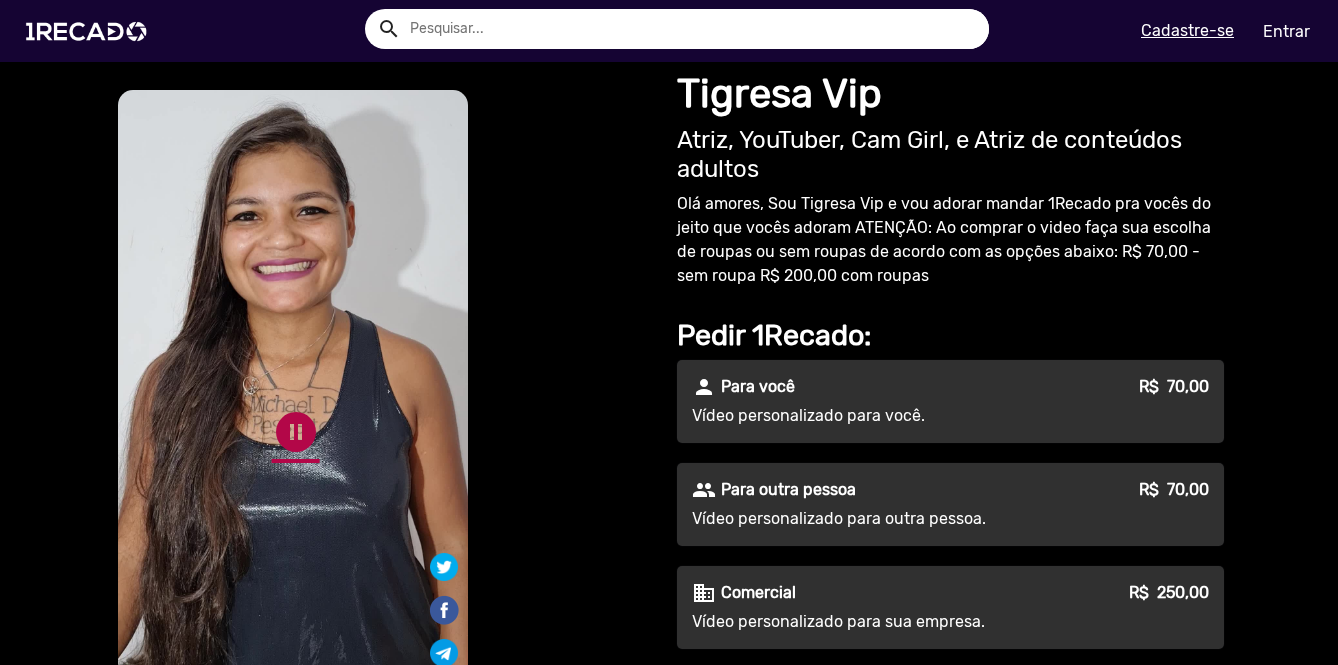 click on "pause_circle" 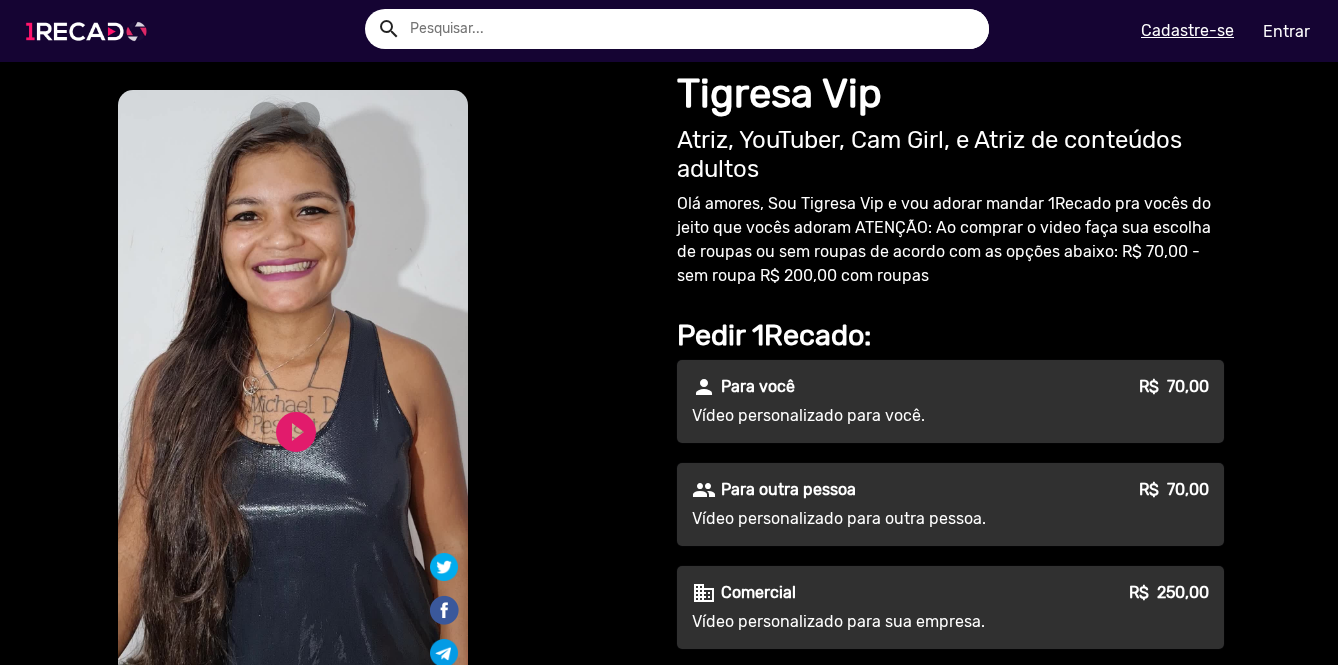 click at bounding box center [90, 31] 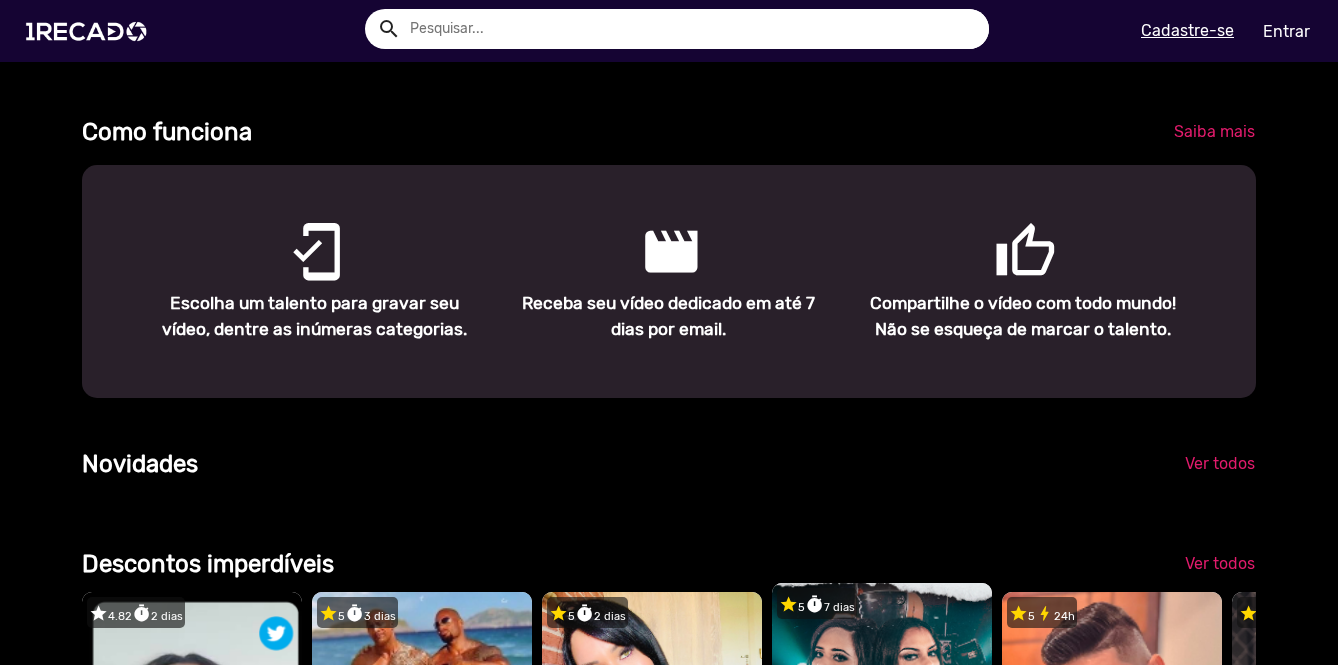 scroll, scrollTop: 1500, scrollLeft: 0, axis: vertical 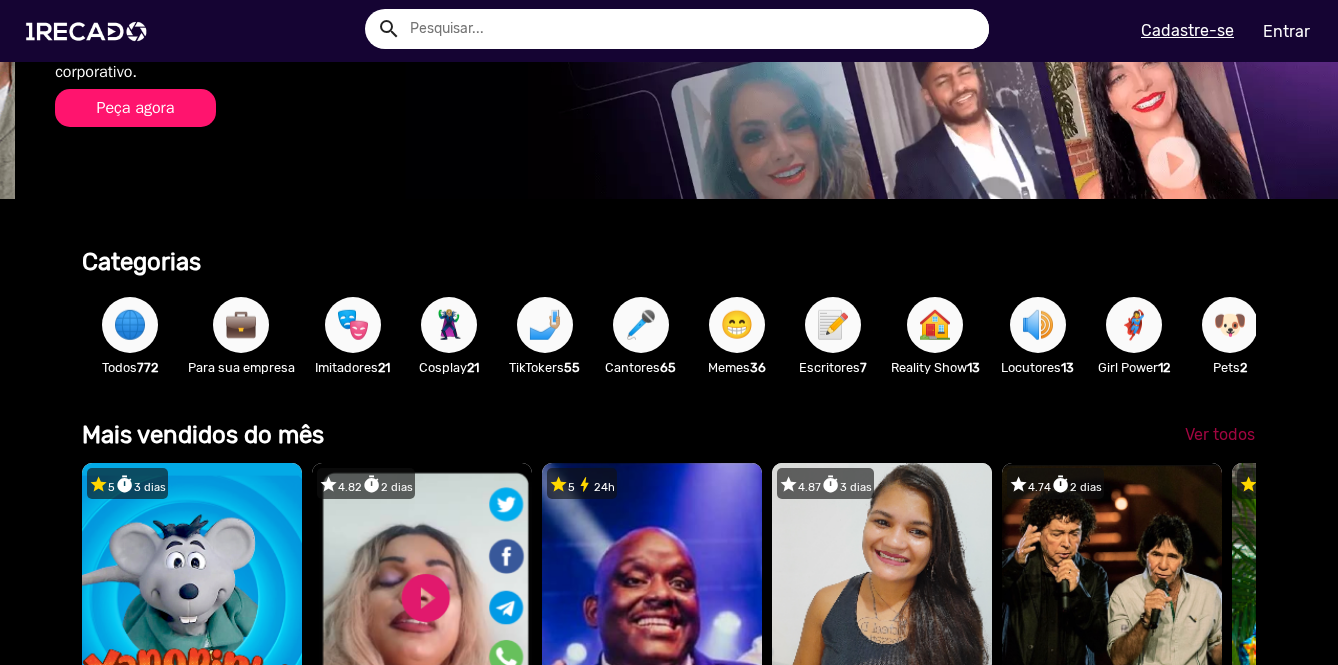 click on "Ver todos" 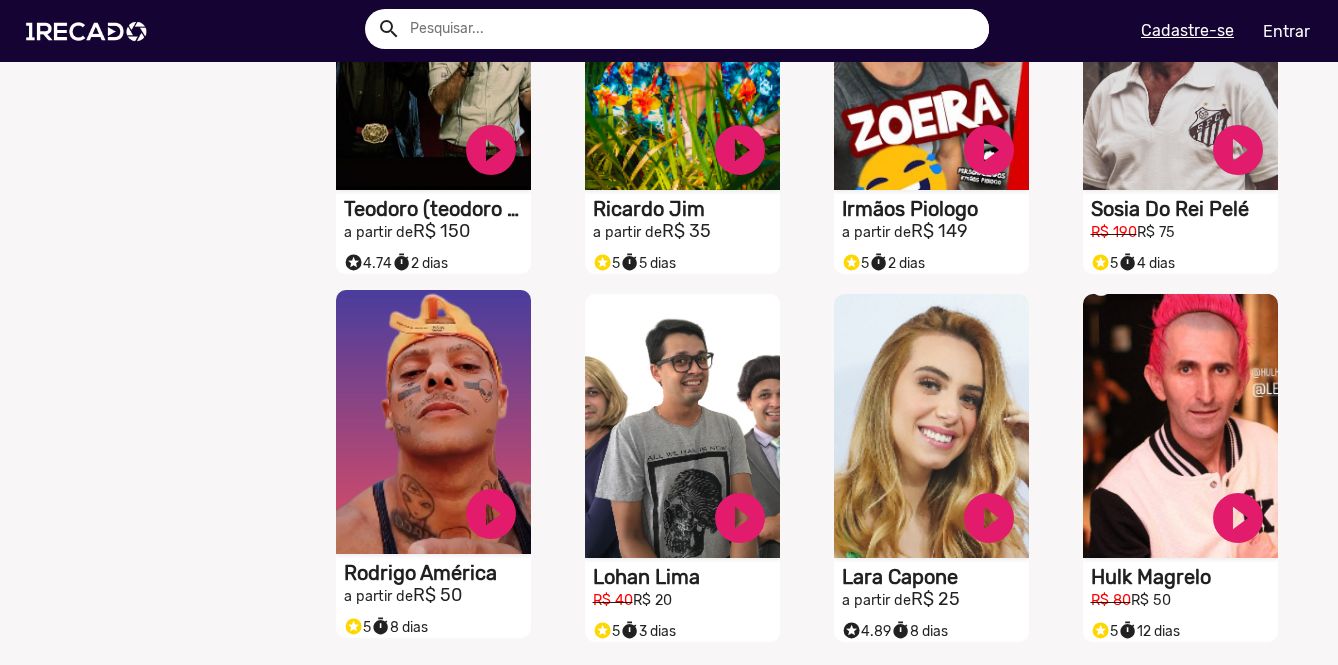click on "S1RECADO vídeos dedicados para fãs e empresas" at bounding box center (433, -309) 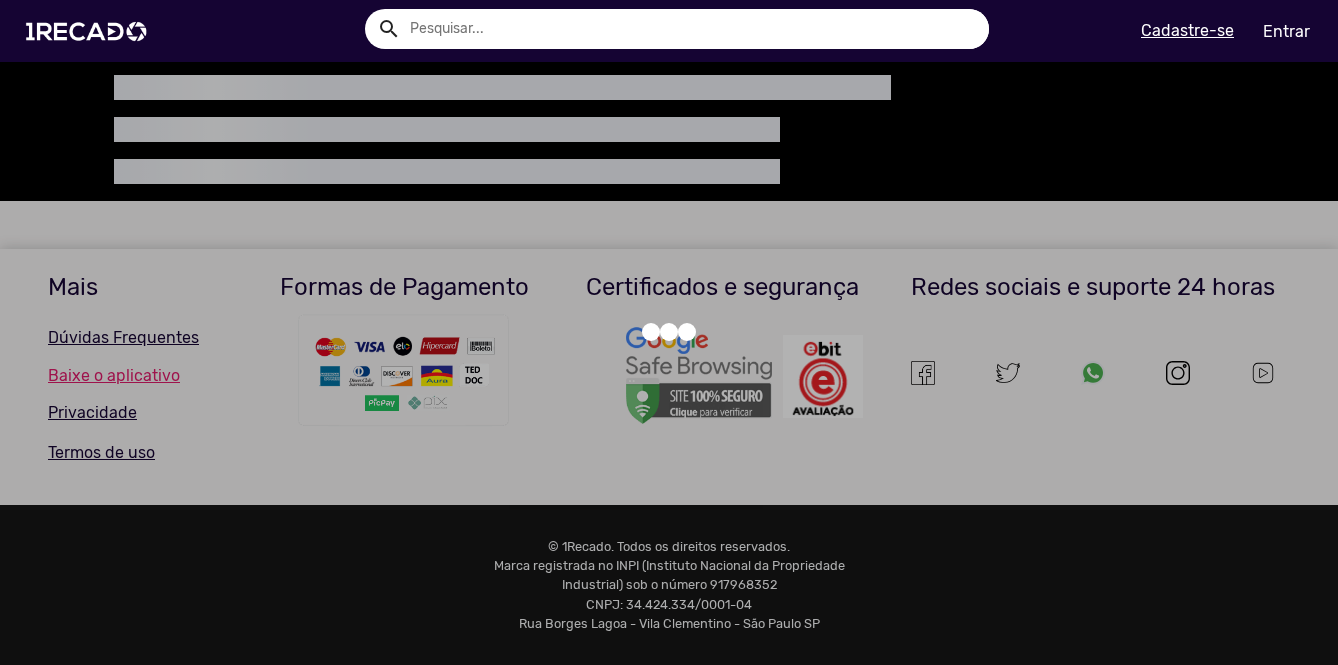 scroll, scrollTop: 0, scrollLeft: 0, axis: both 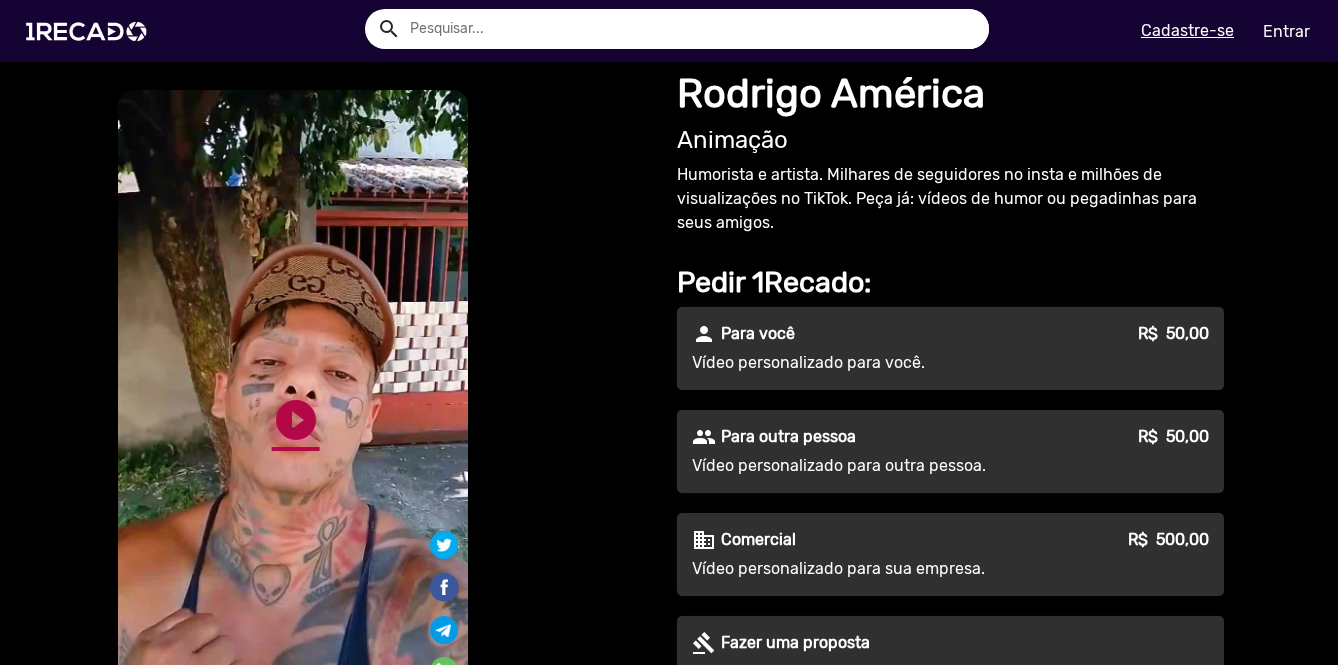 click on "play_circle_filled" 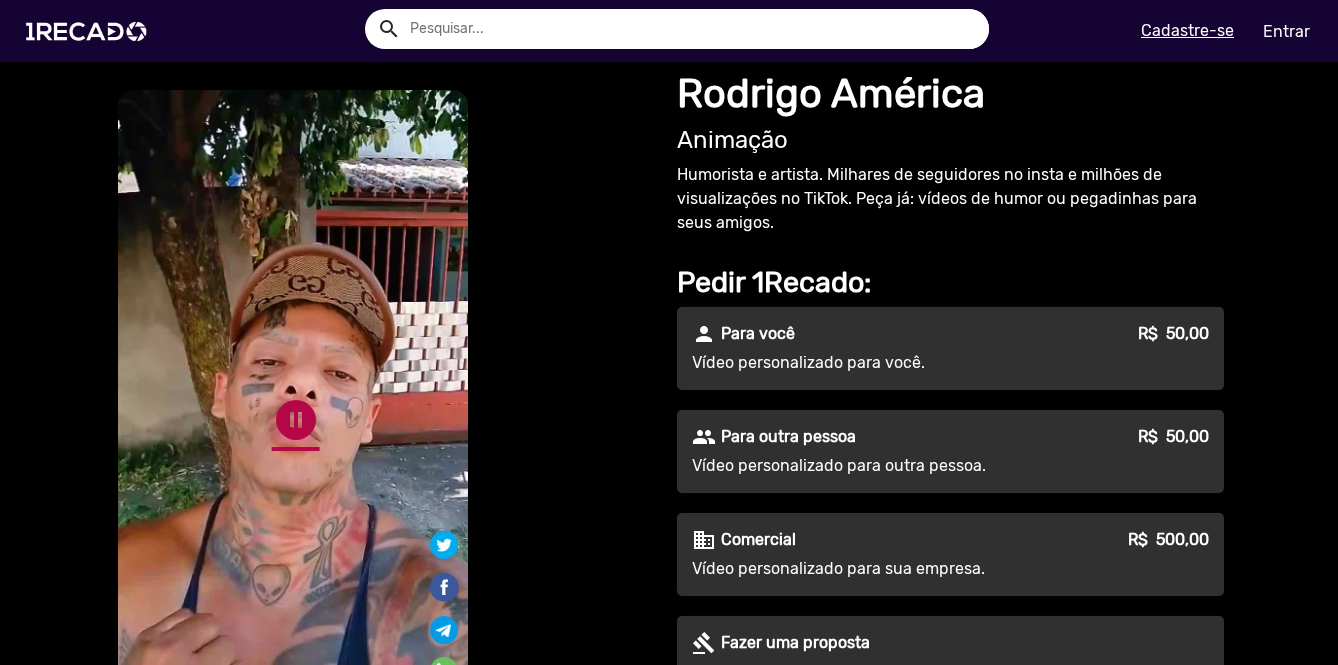 click on "pause_circle" 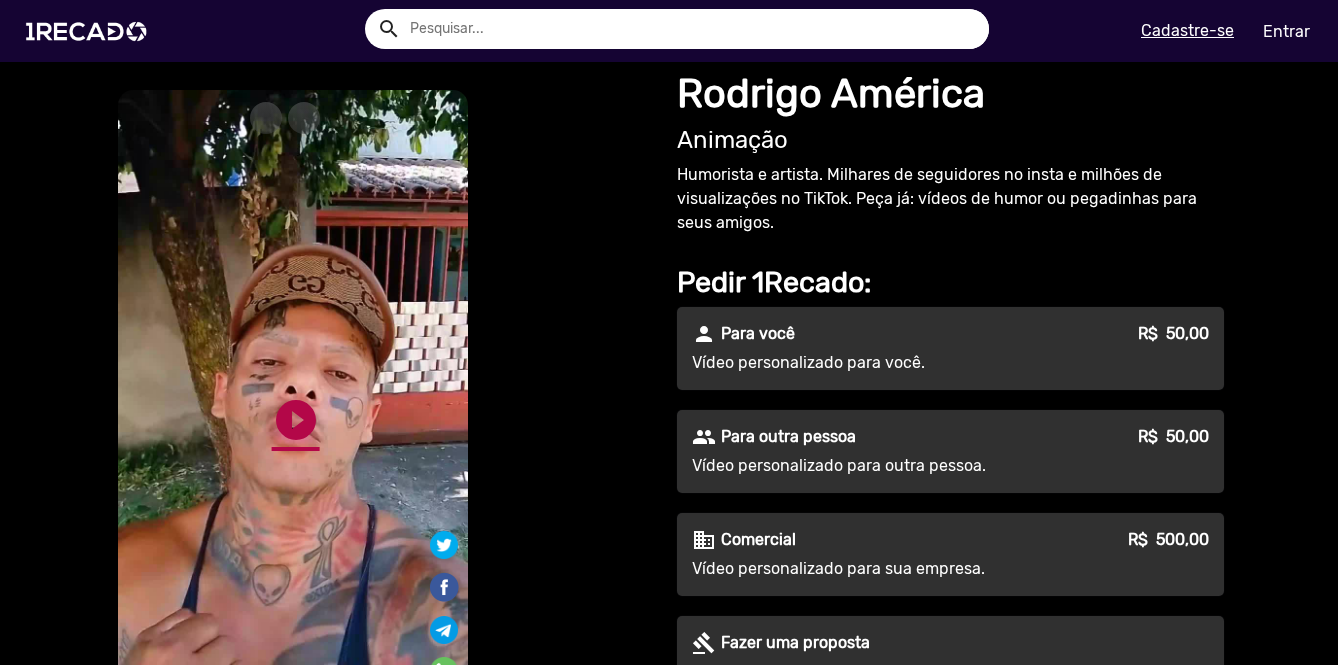 click on "play_circle_filled" 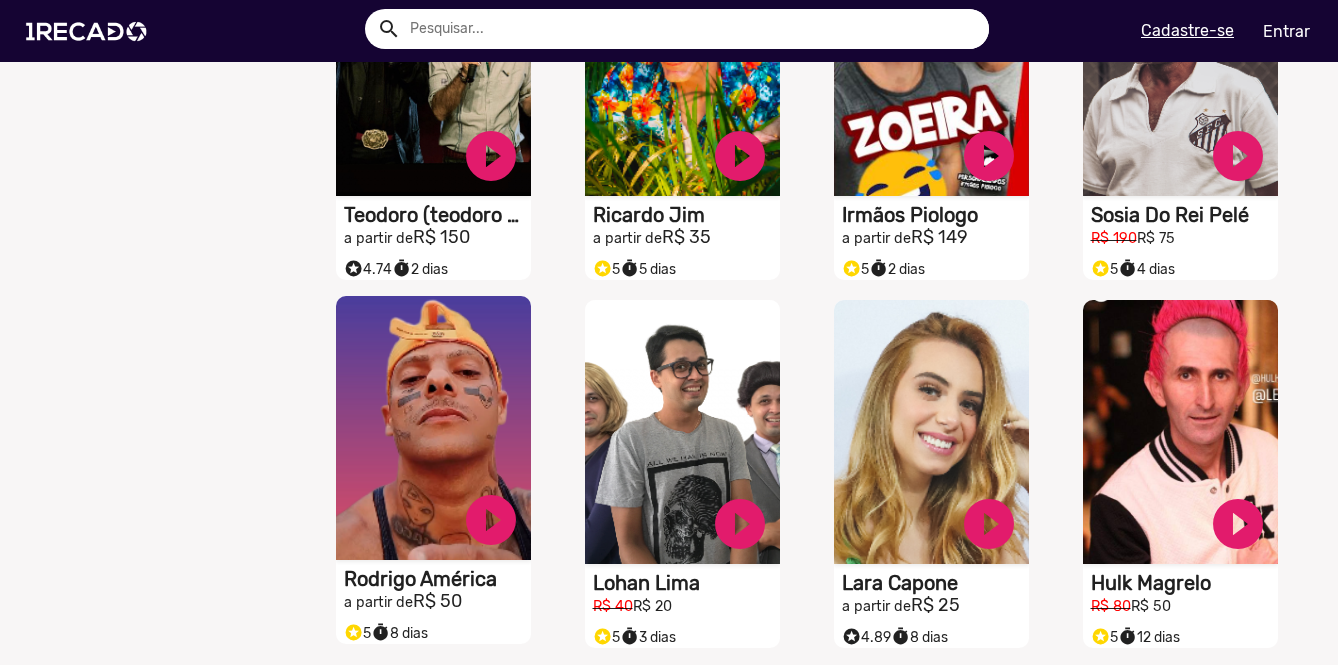 scroll, scrollTop: 800, scrollLeft: 0, axis: vertical 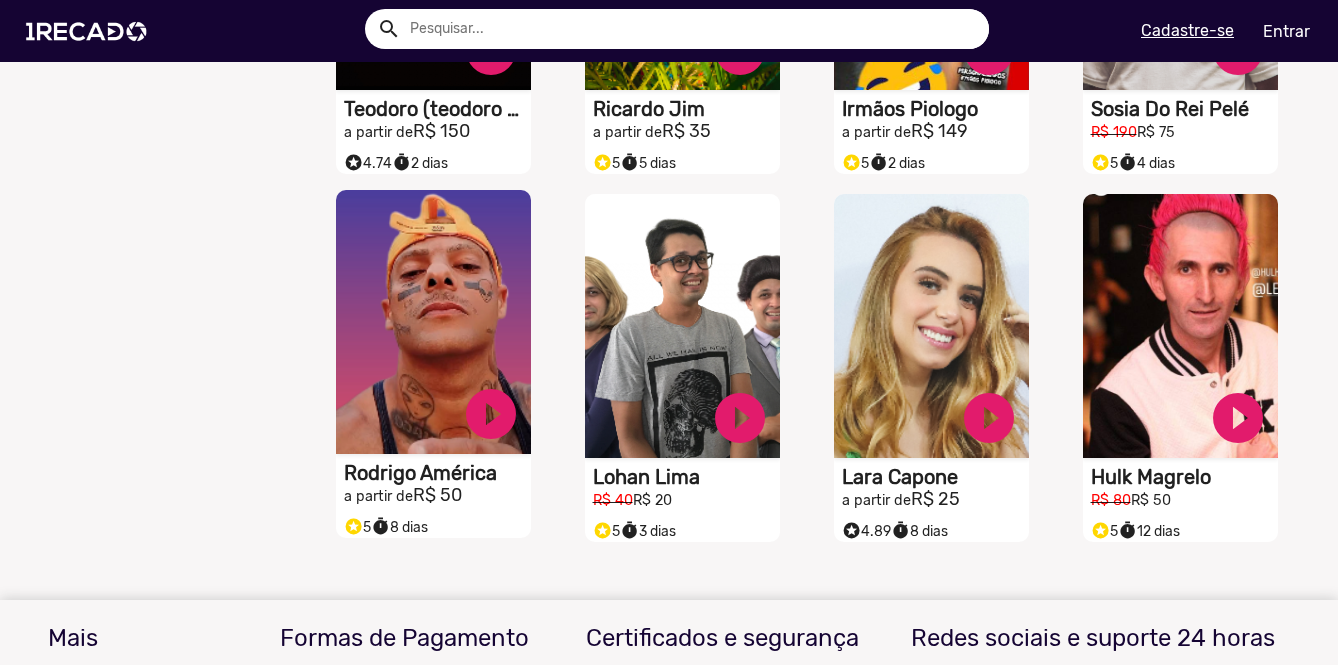 click on "S1RECADO vídeos dedicados para fãs e empresas" at bounding box center (433, -409) 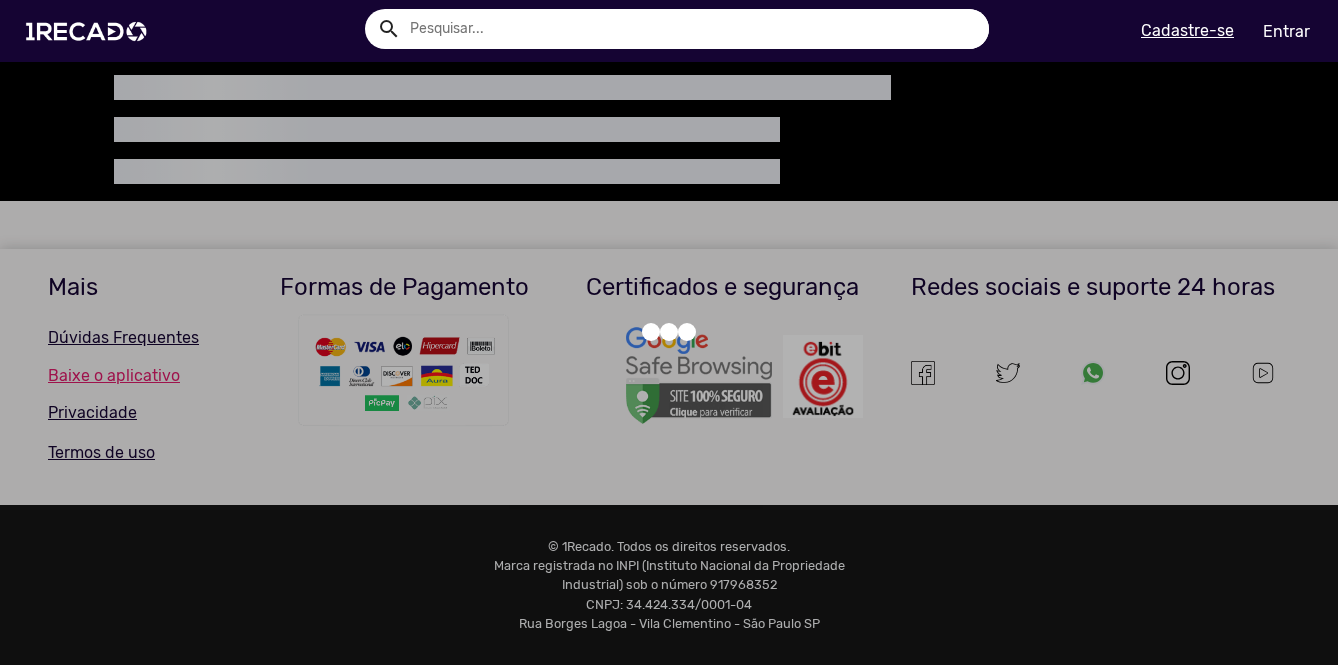scroll, scrollTop: 0, scrollLeft: 0, axis: both 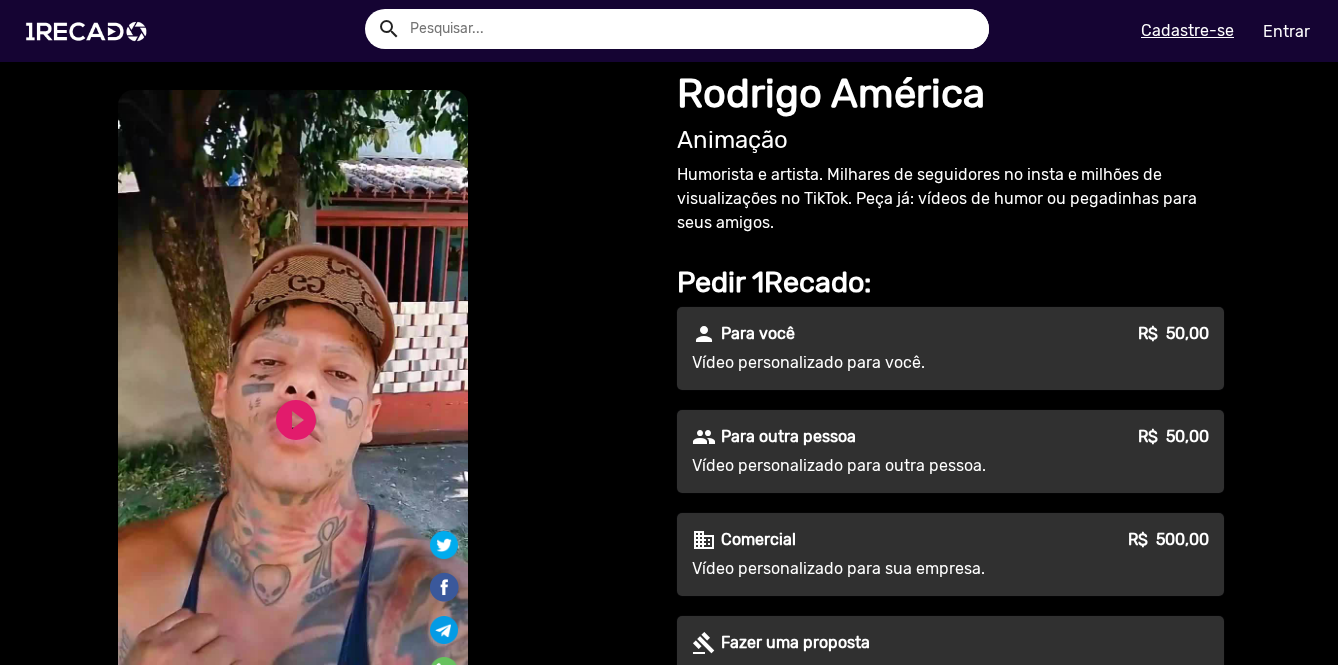 click on "play_circle_filled" 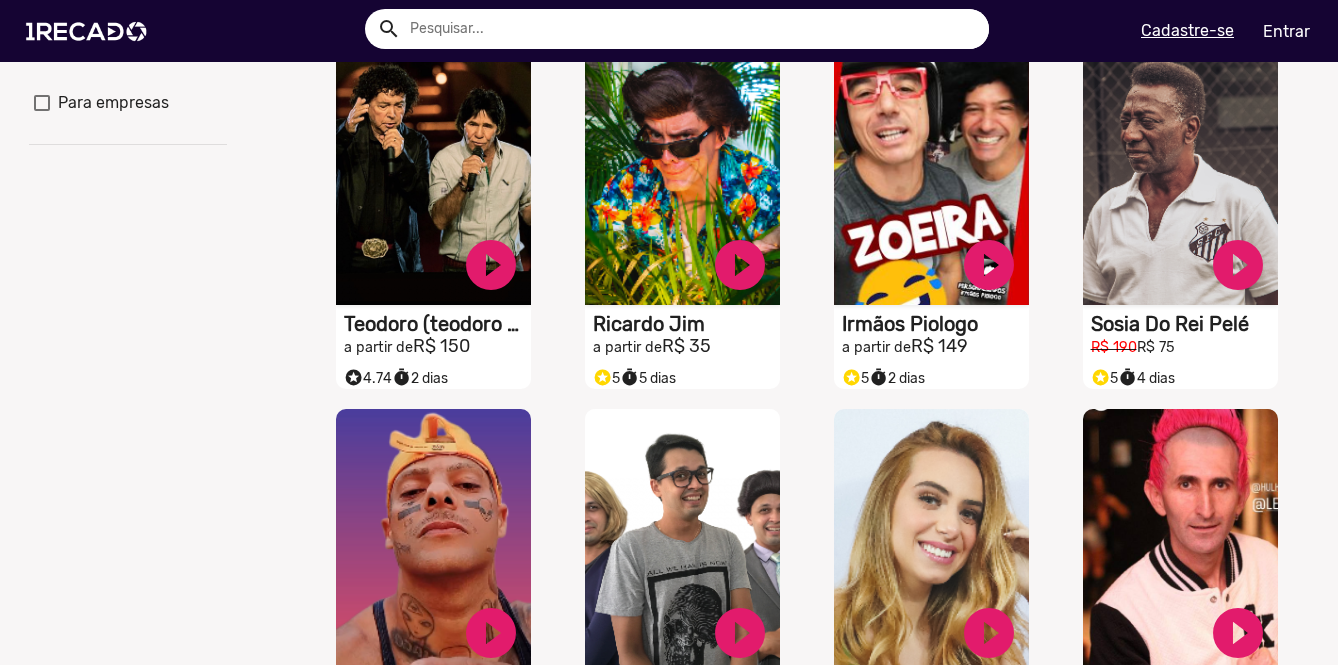 scroll, scrollTop: 666, scrollLeft: 0, axis: vertical 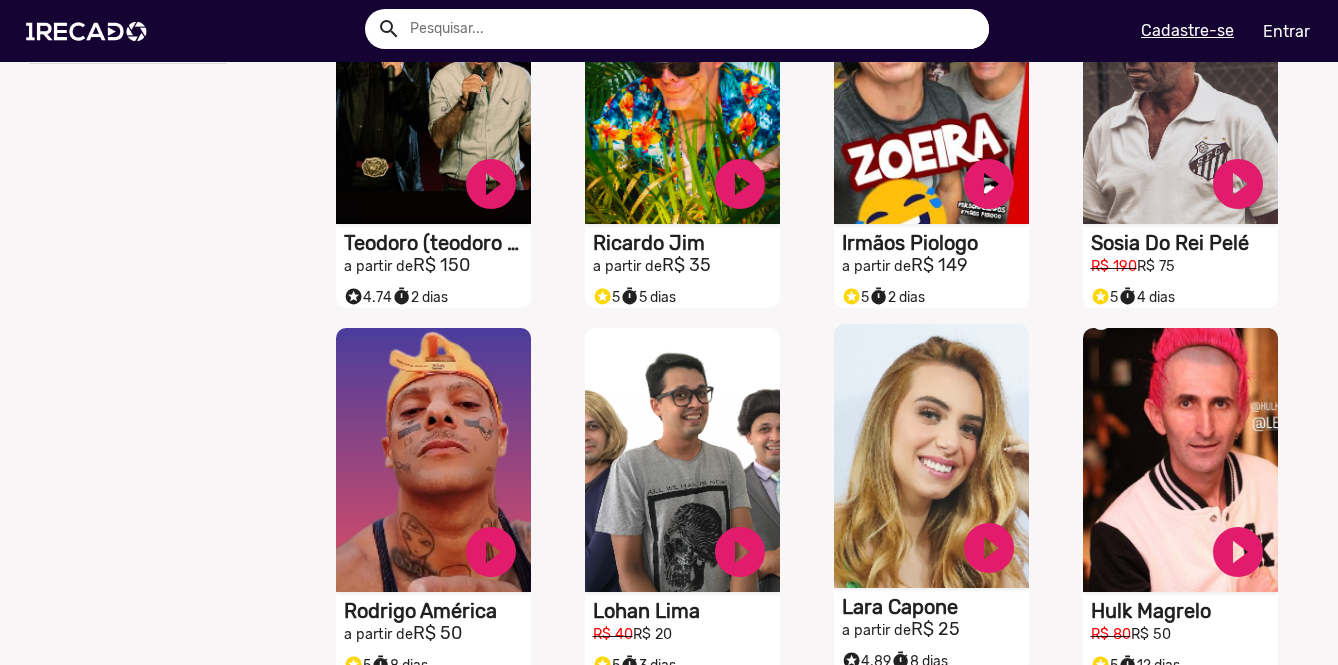 click on "S1RECADO vídeos dedicados para fãs e empresas" at bounding box center [433, -275] 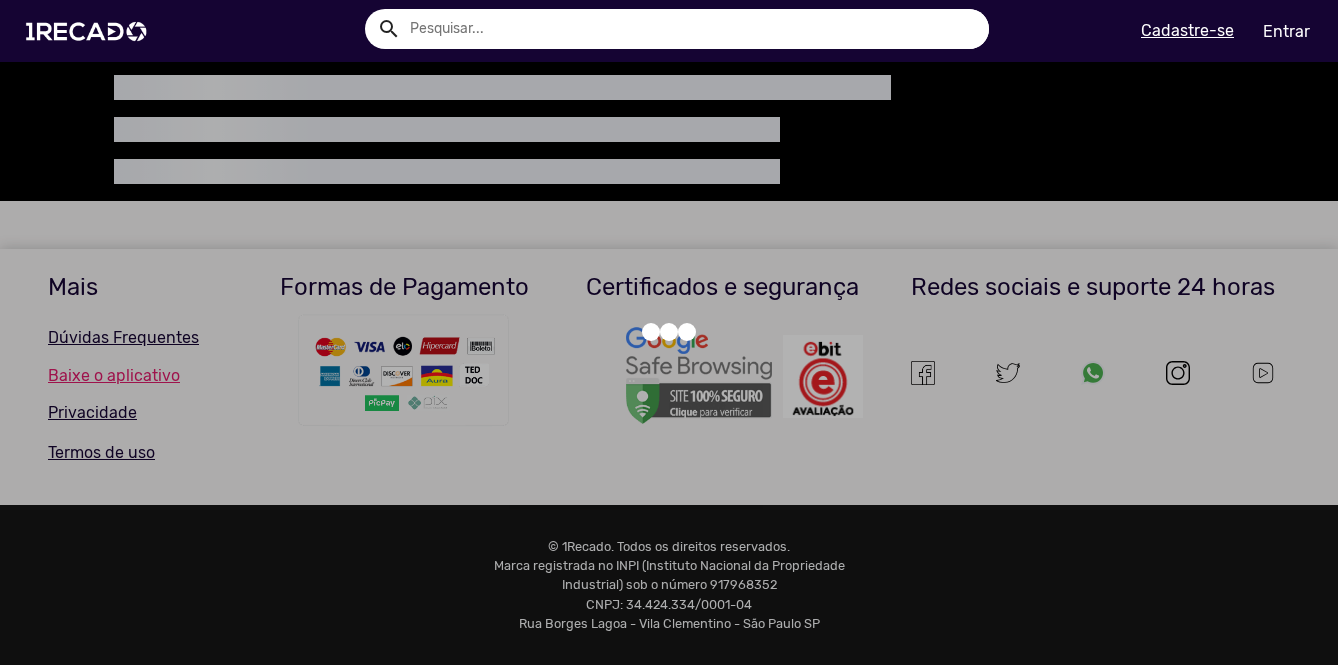 scroll, scrollTop: 0, scrollLeft: 0, axis: both 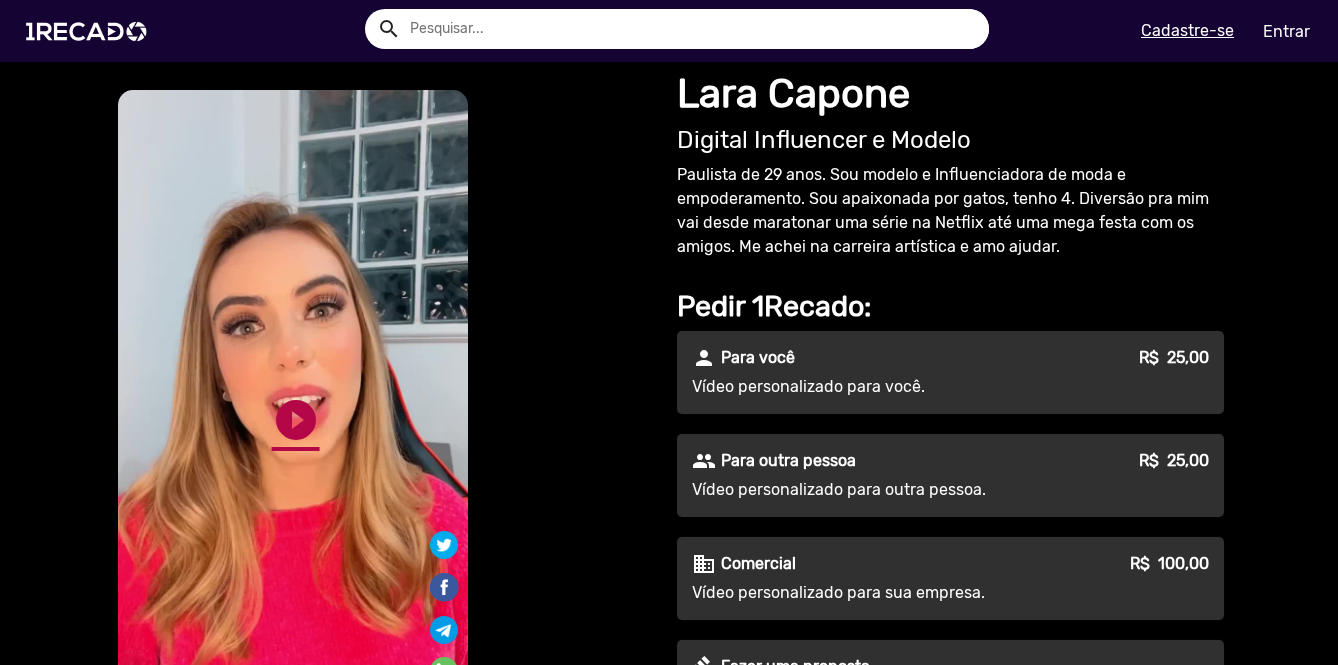 click on "play_circle_filled" 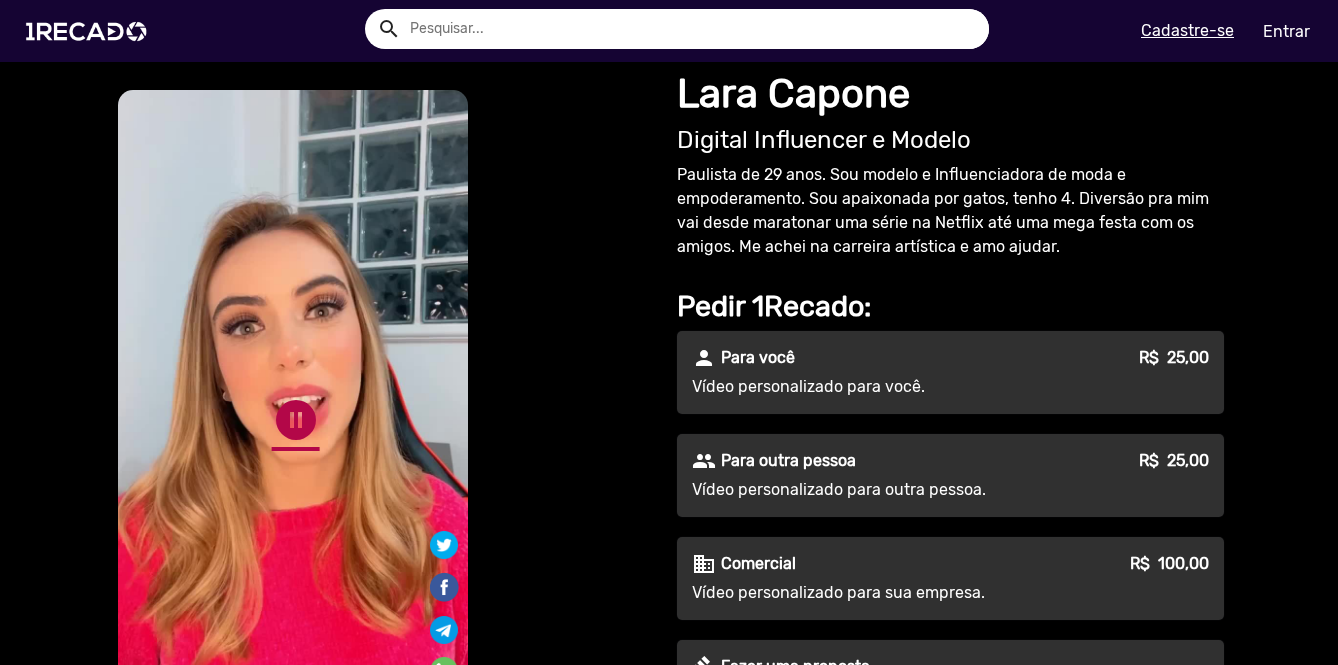 click on "pause_circle" 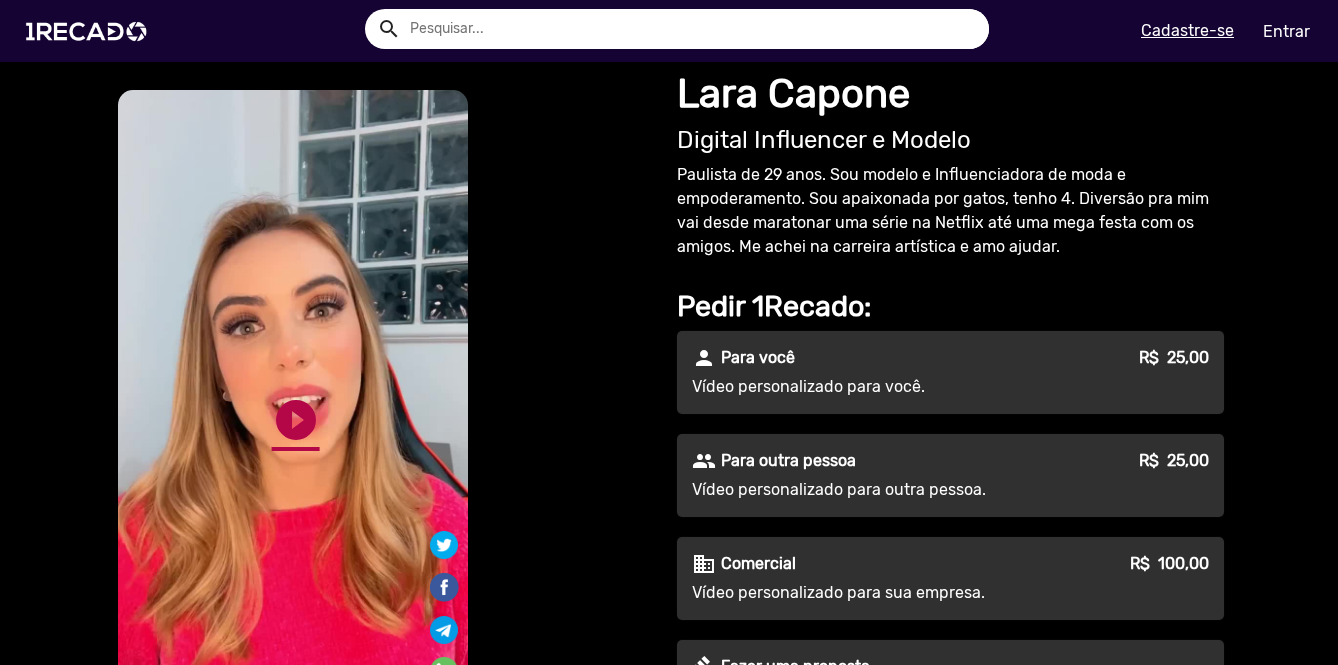 click on "play_circle_filled" 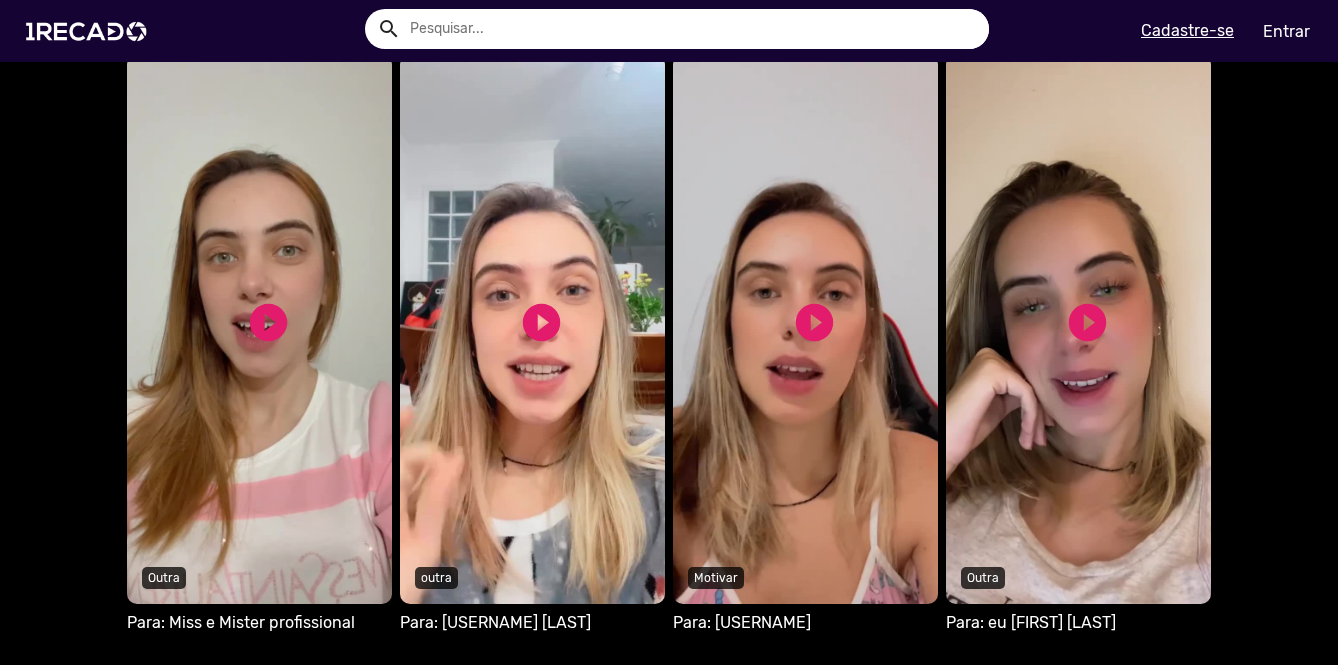 scroll, scrollTop: 1700, scrollLeft: 0, axis: vertical 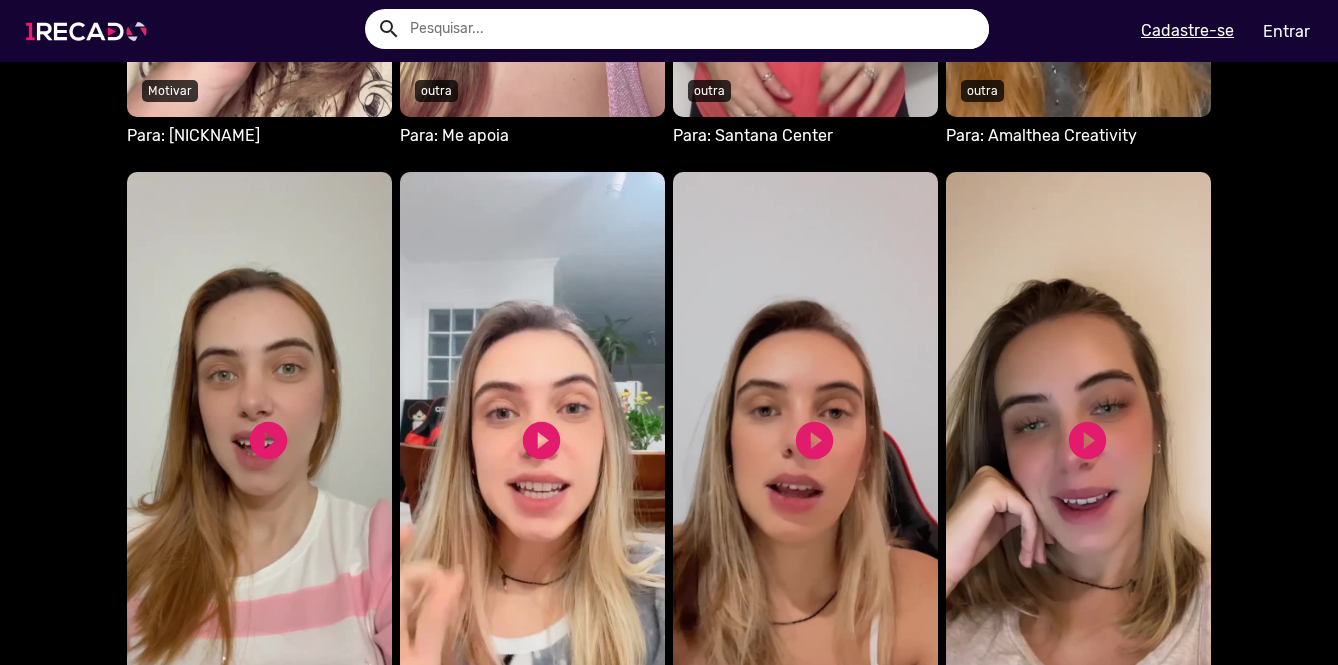 click at bounding box center (90, 31) 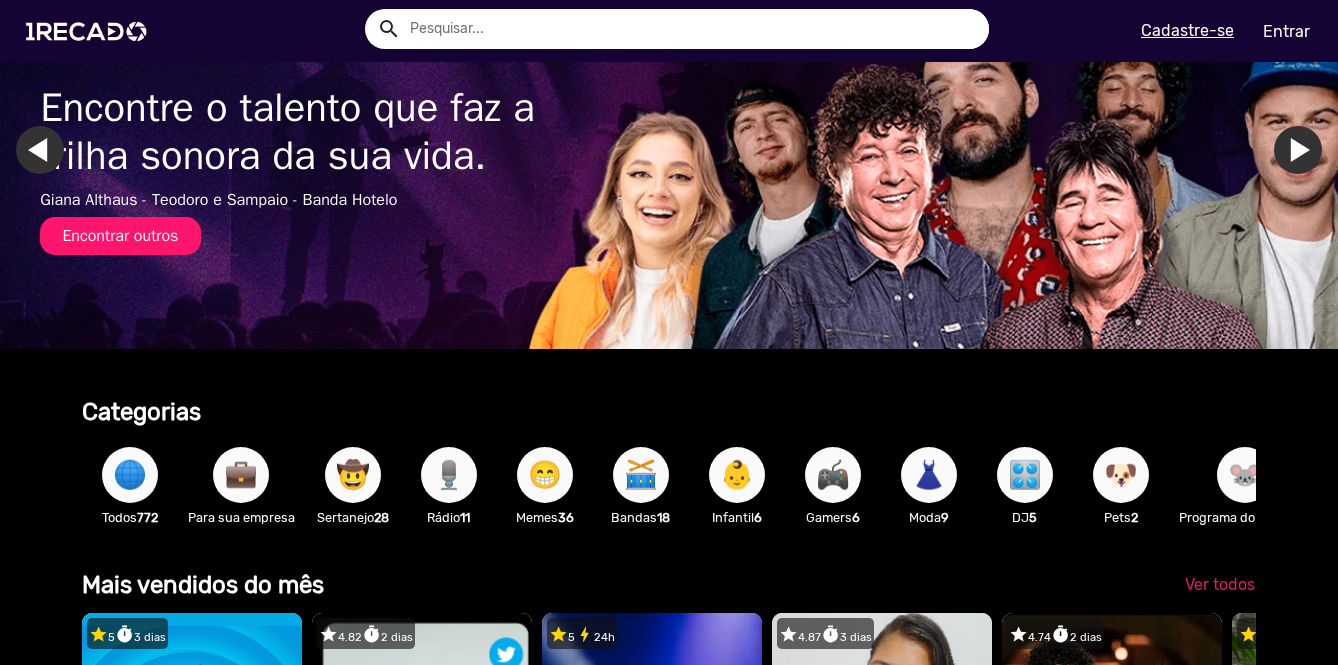 scroll, scrollTop: 300, scrollLeft: 0, axis: vertical 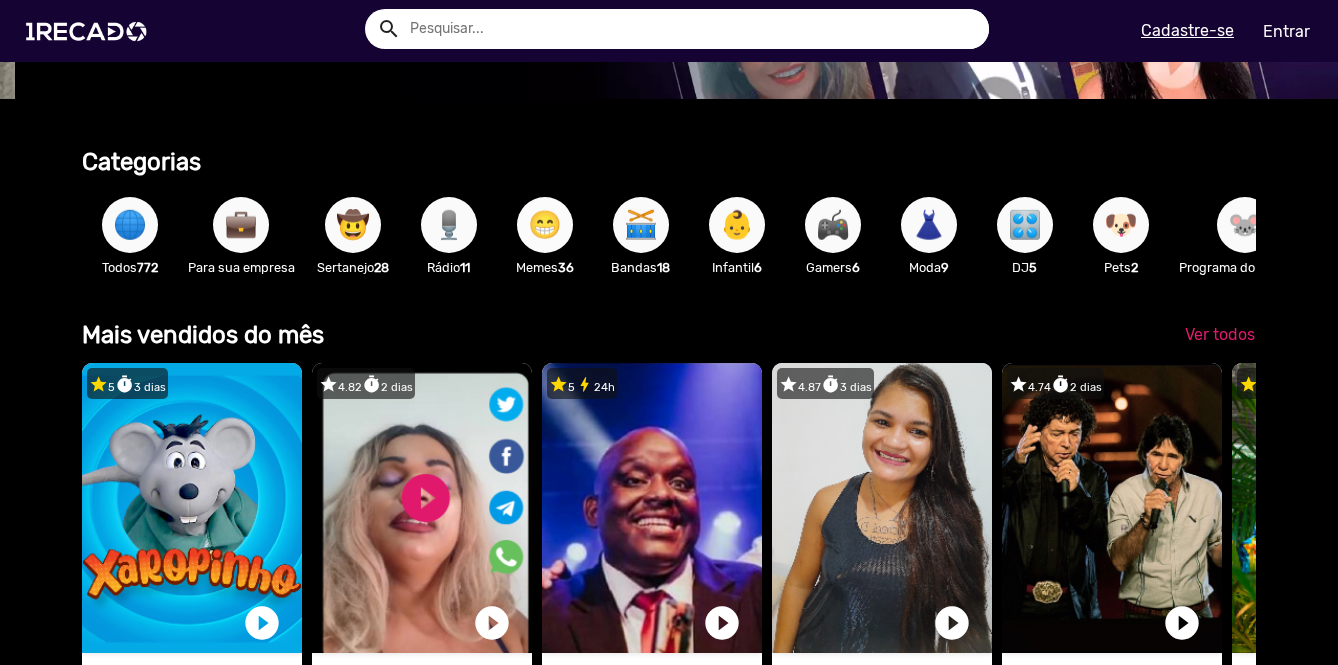 click on "😁" at bounding box center [545, 225] 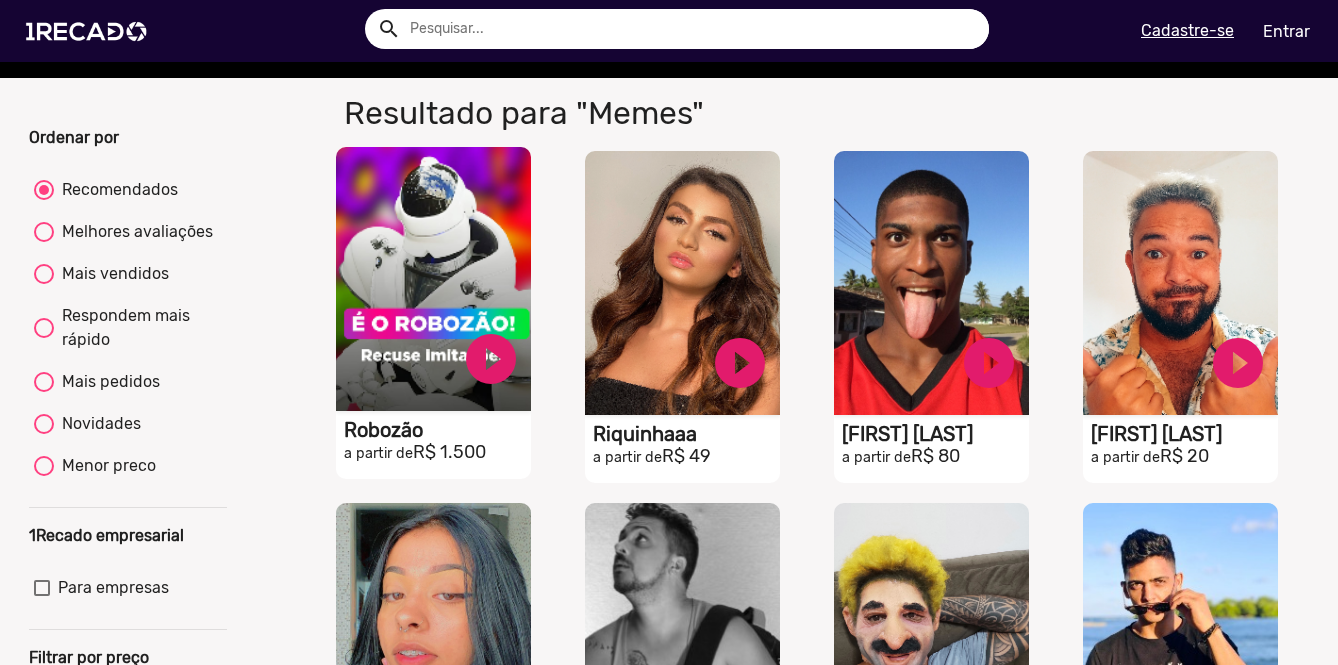 scroll, scrollTop: 0, scrollLeft: 0, axis: both 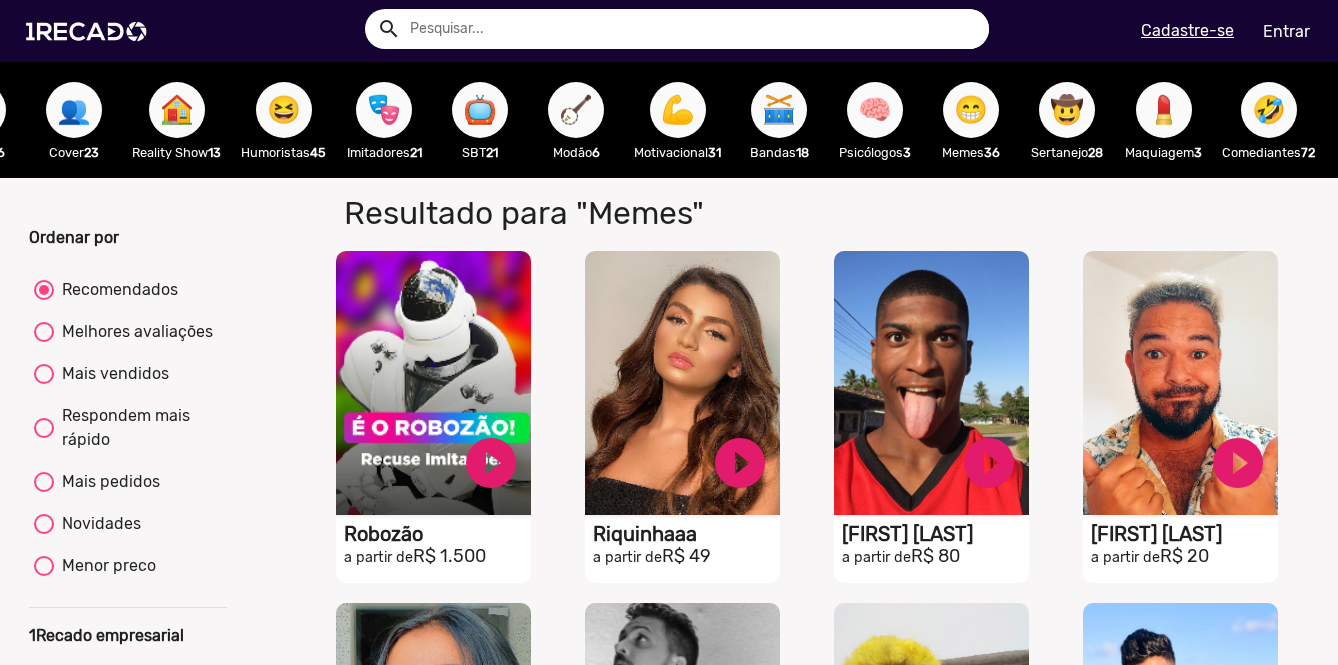 drag, startPoint x: 506, startPoint y: 177, endPoint x: 561, endPoint y: 185, distance: 55.578773 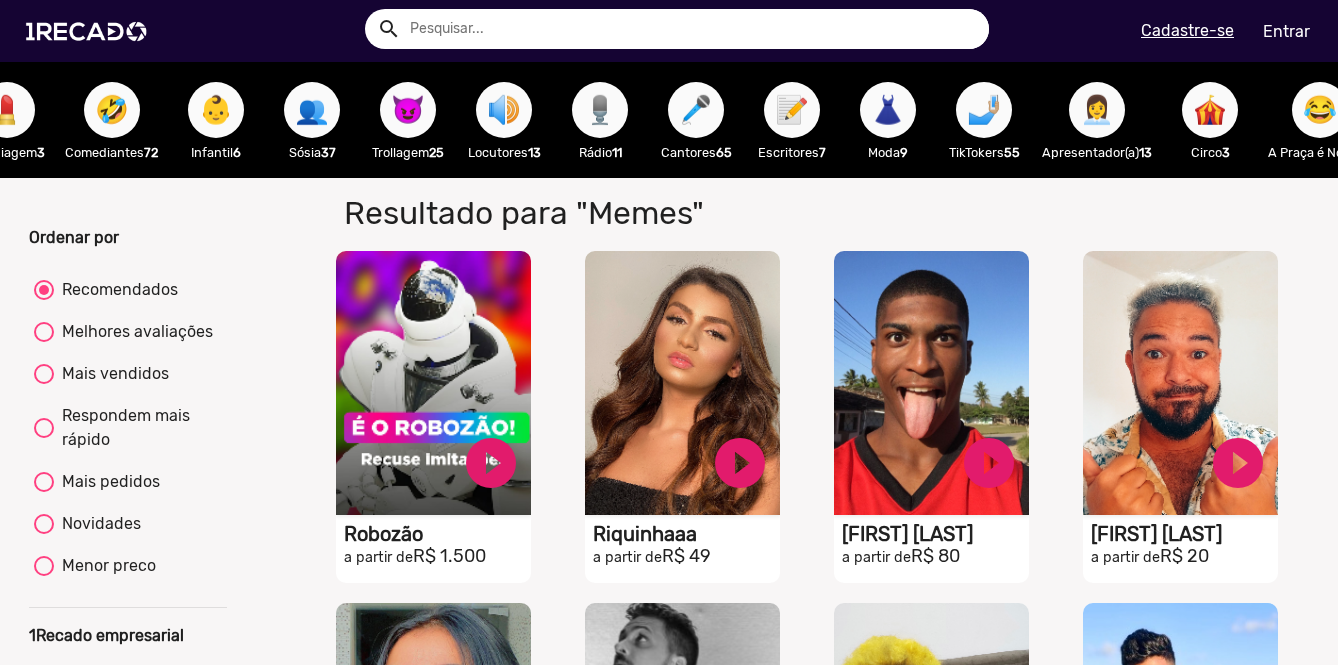 scroll, scrollTop: 0, scrollLeft: 1662, axis: horizontal 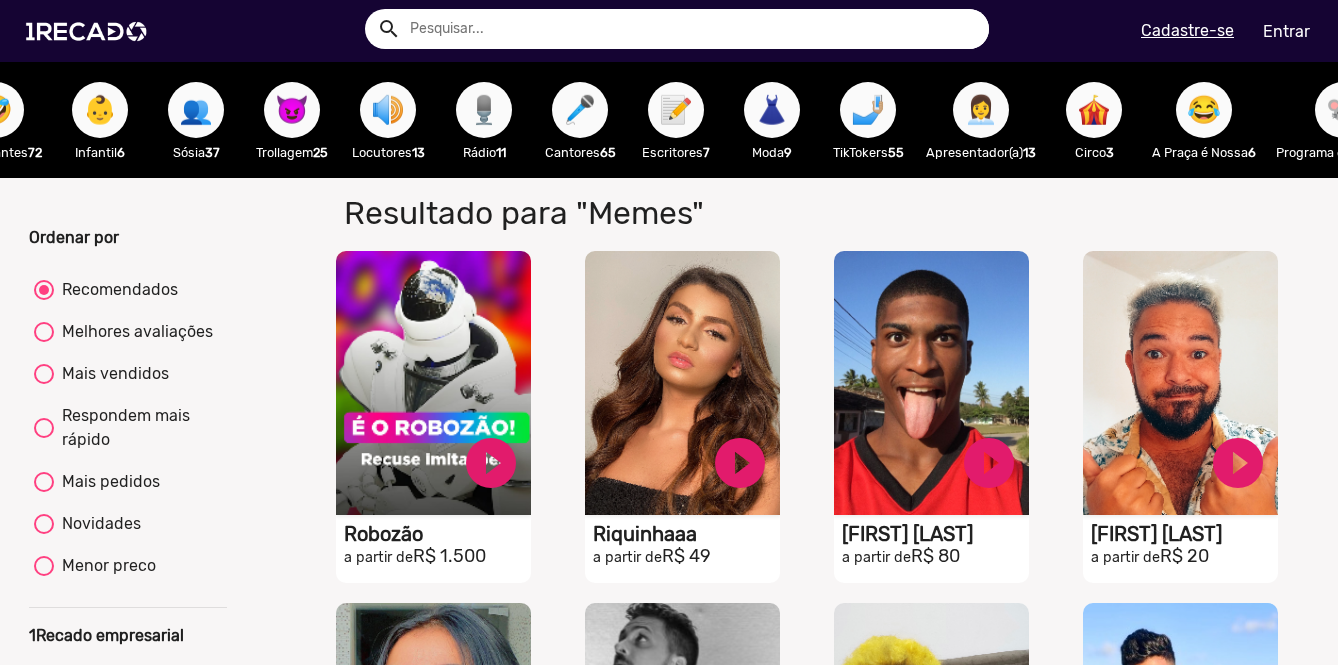 drag, startPoint x: 675, startPoint y: 184, endPoint x: 759, endPoint y: 199, distance: 85.32877 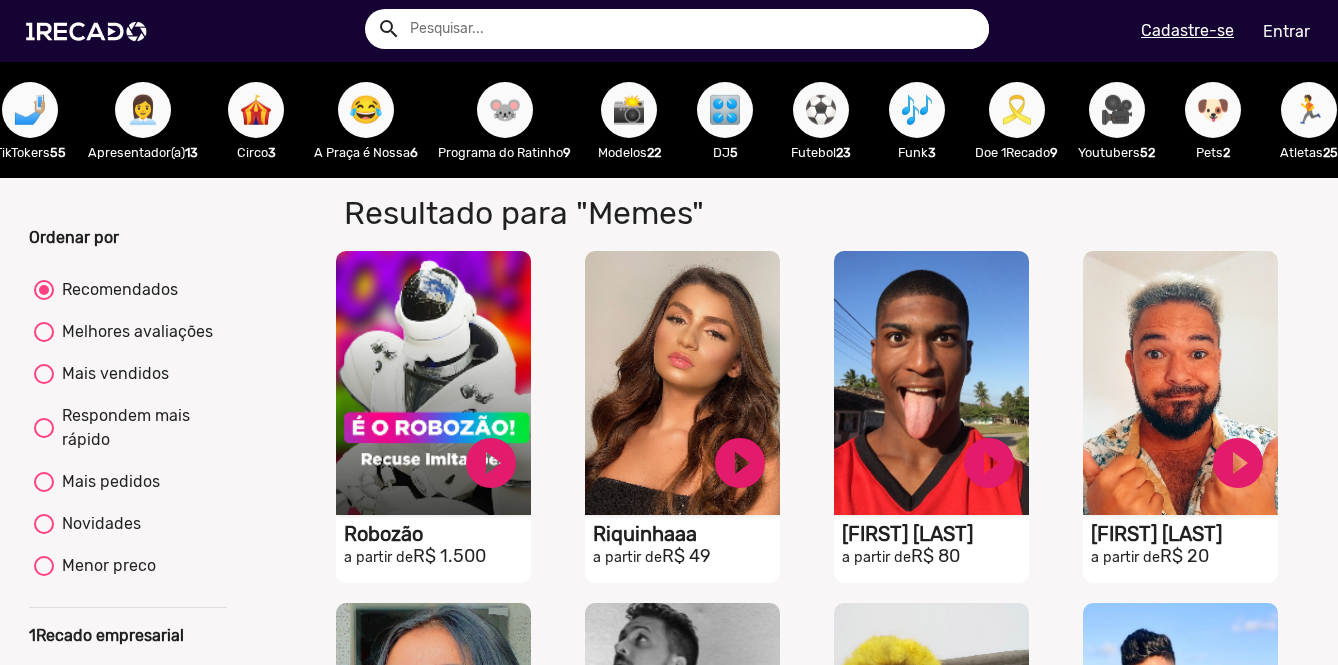 scroll, scrollTop: 0, scrollLeft: 2488, axis: horizontal 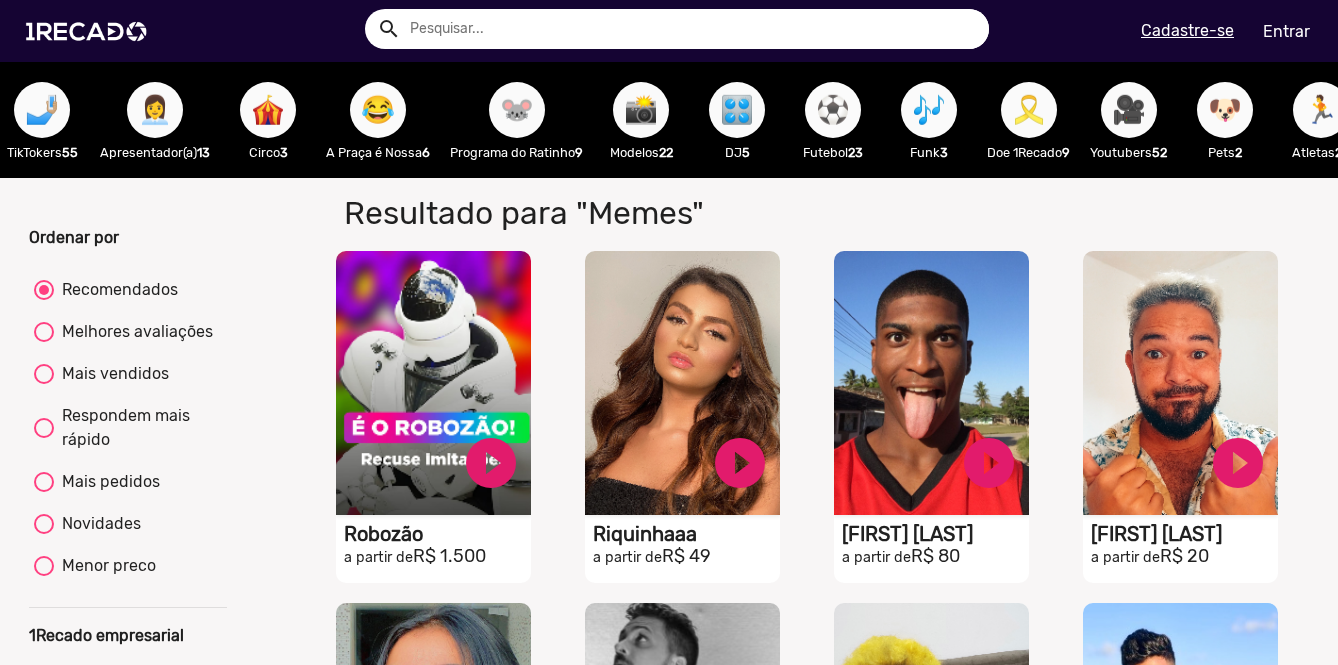 click on "⚽" at bounding box center (833, 110) 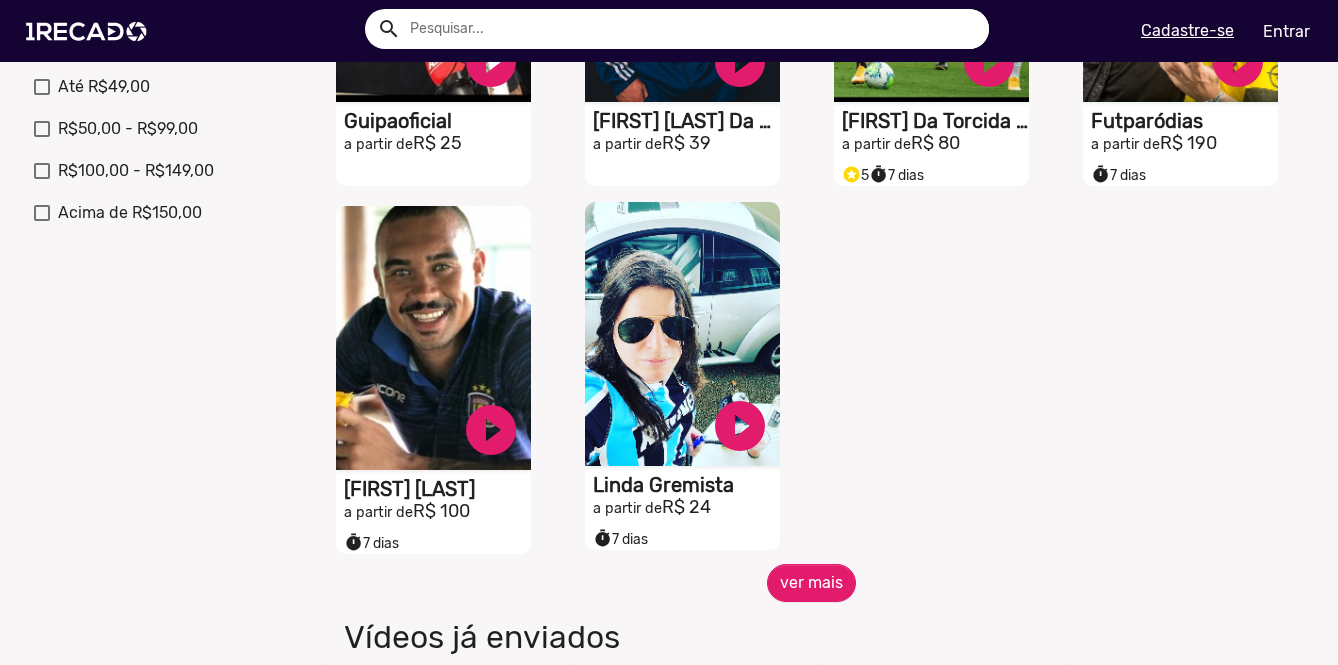scroll, scrollTop: 800, scrollLeft: 0, axis: vertical 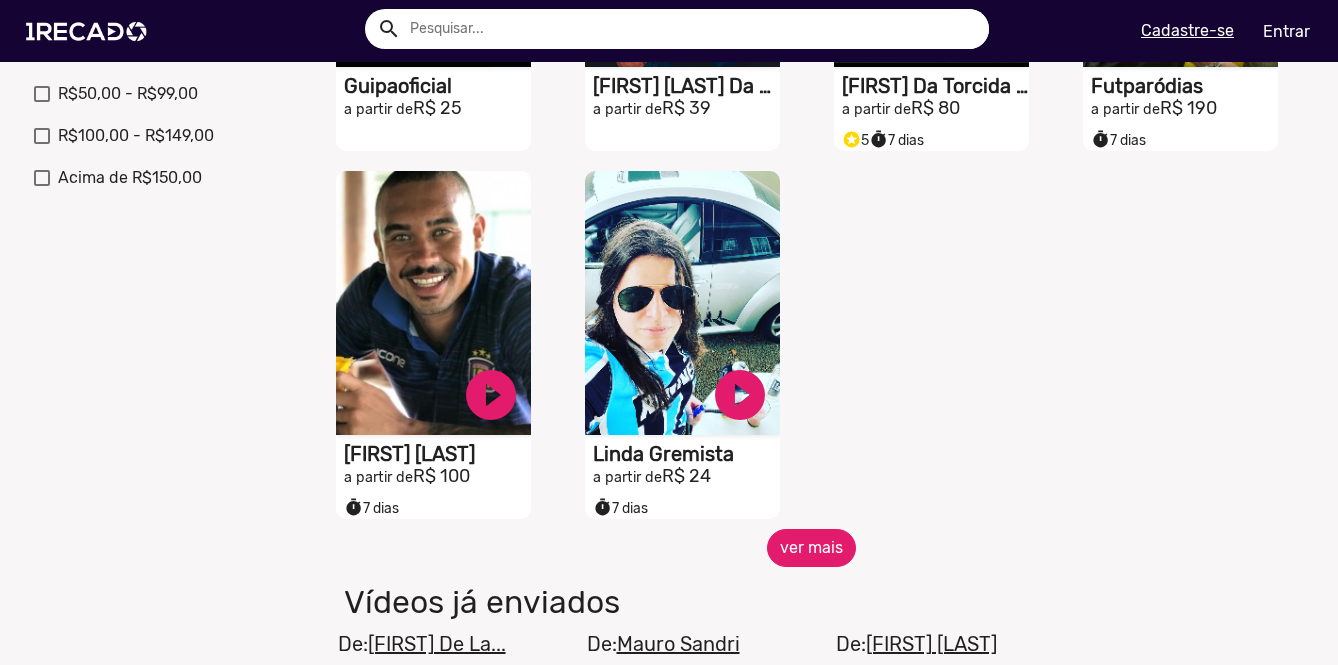 click on "ver mais" 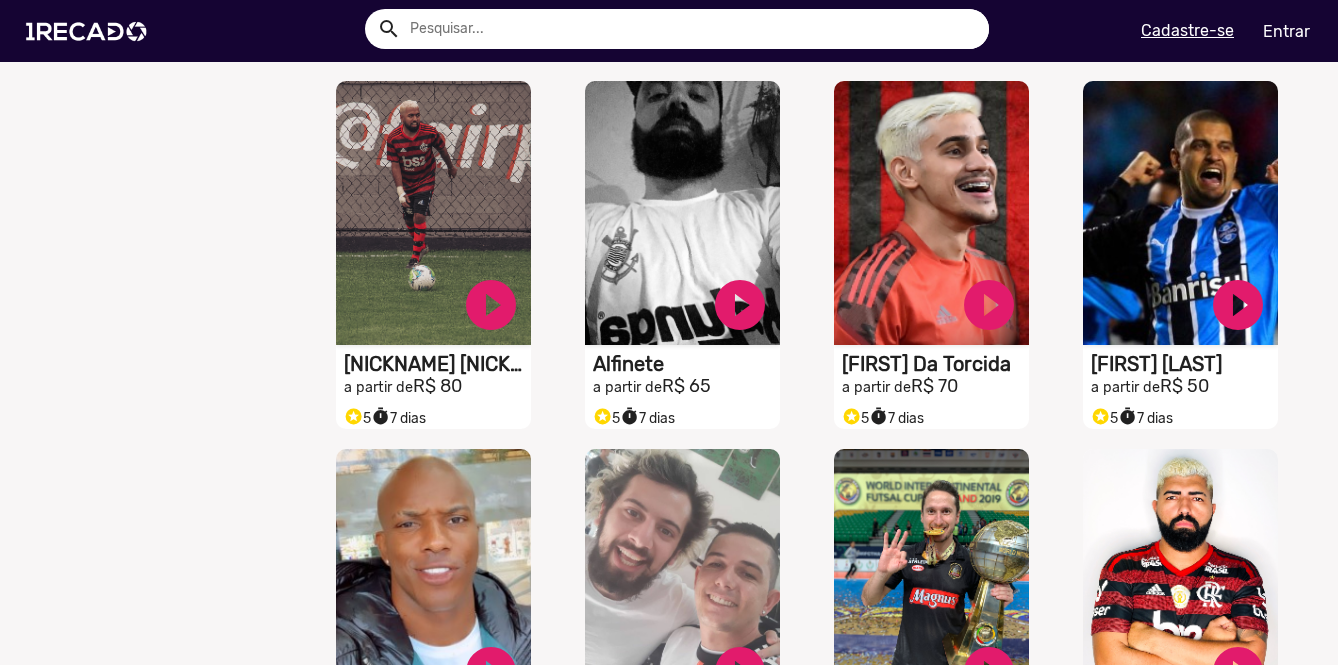 scroll, scrollTop: 1500, scrollLeft: 0, axis: vertical 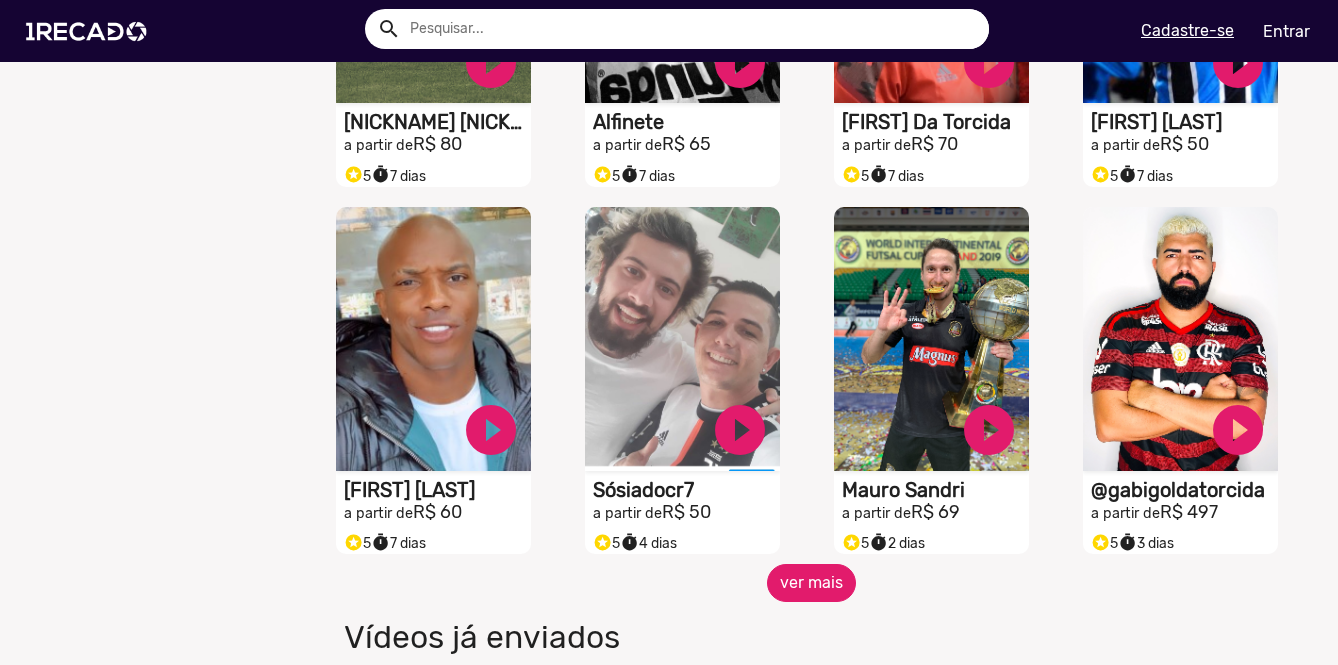 click on "ver mais" 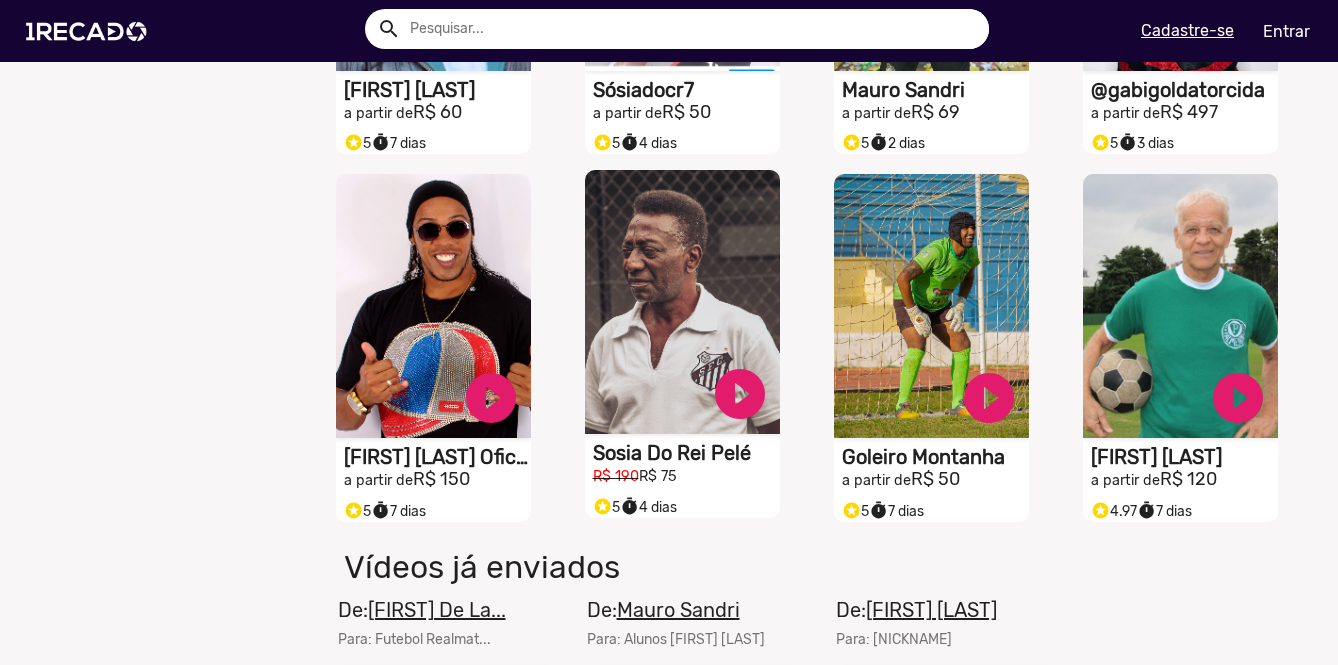 scroll, scrollTop: 1800, scrollLeft: 0, axis: vertical 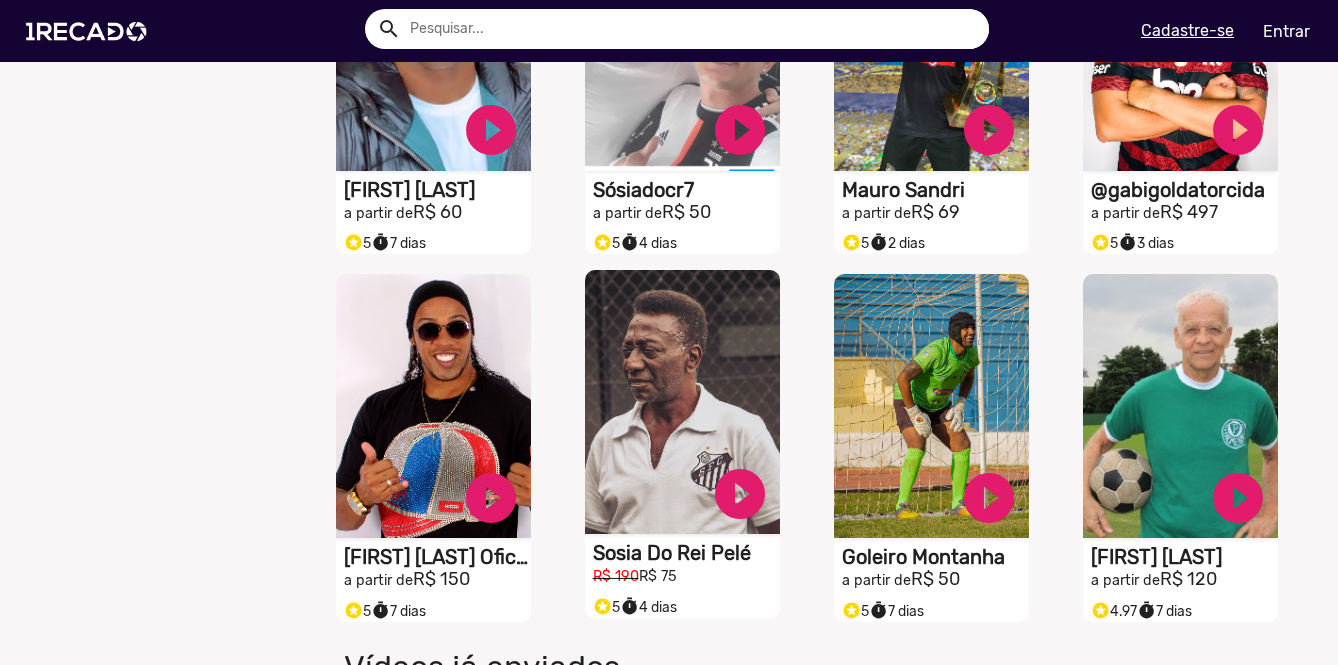 click on "S1RECADO vídeos dedicados para fãs e empresas" at bounding box center [433, -1417] 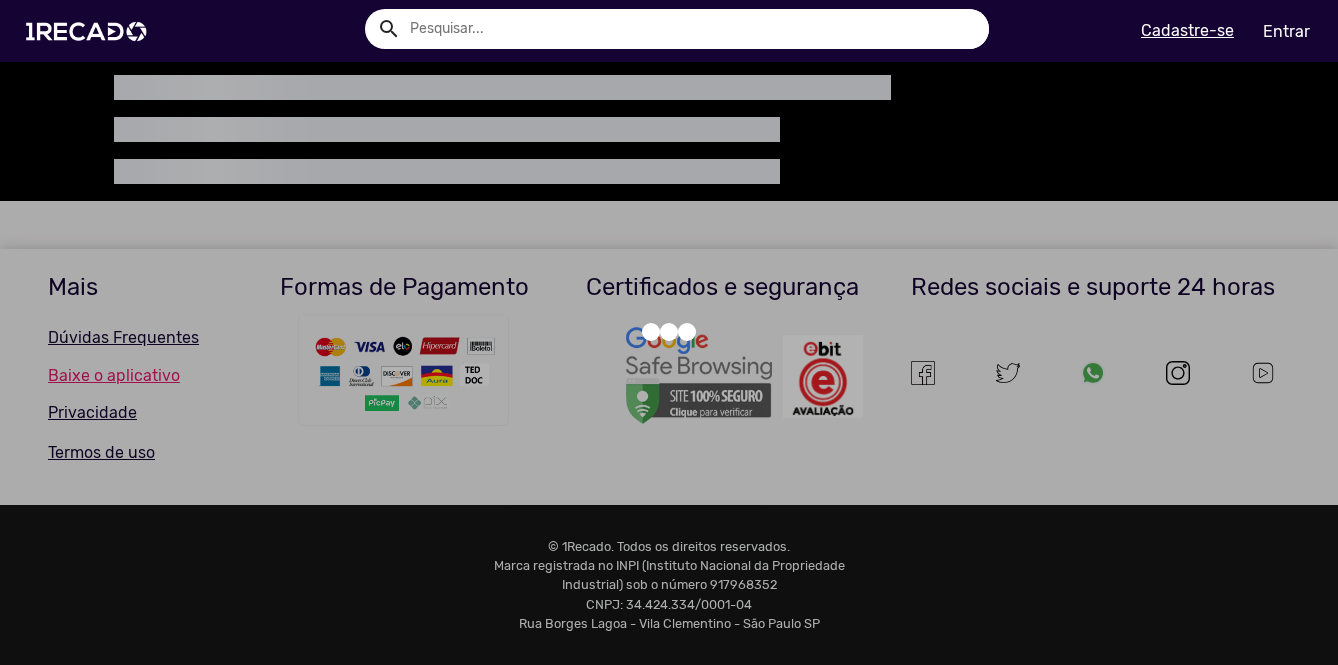 scroll, scrollTop: 0, scrollLeft: 0, axis: both 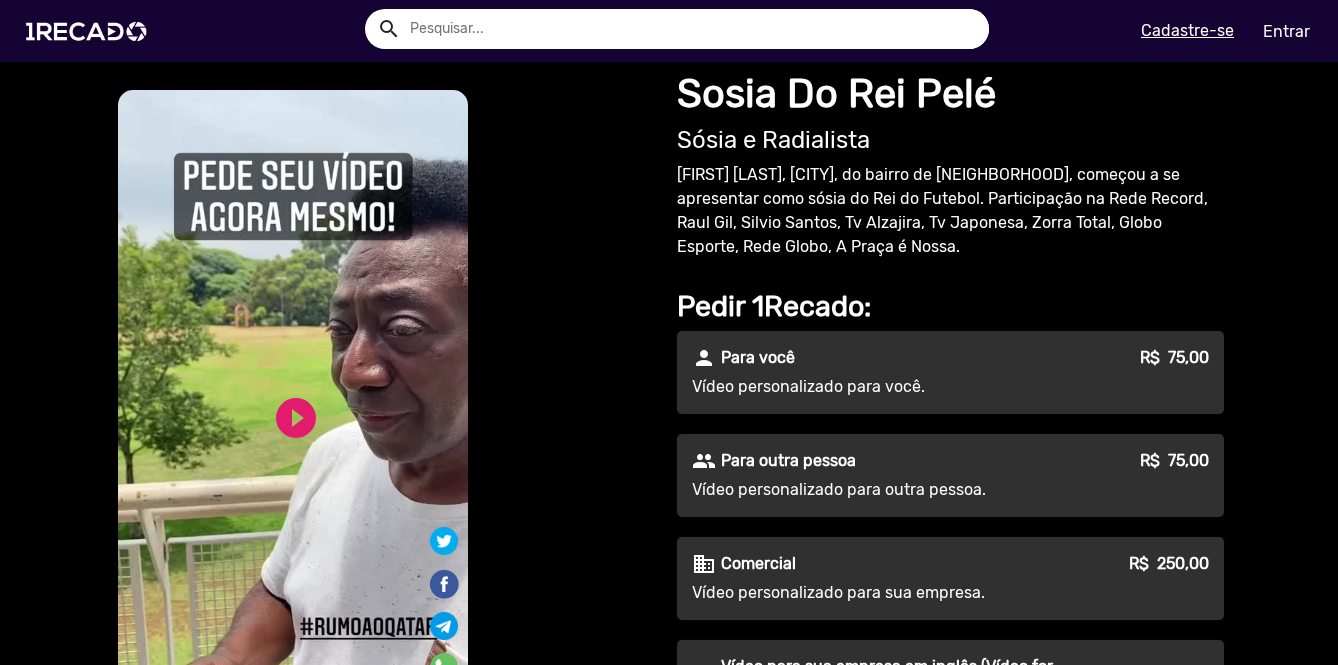 click on "play_circle_filled" 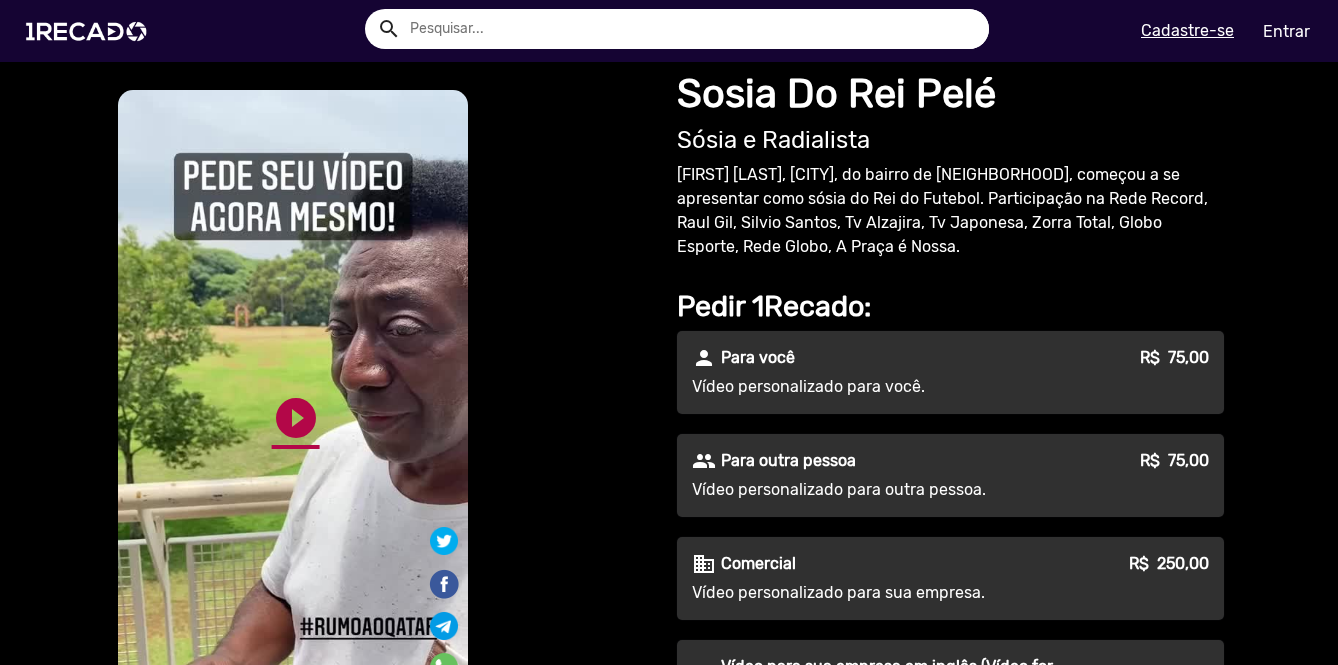 click on "play_circle_filled" 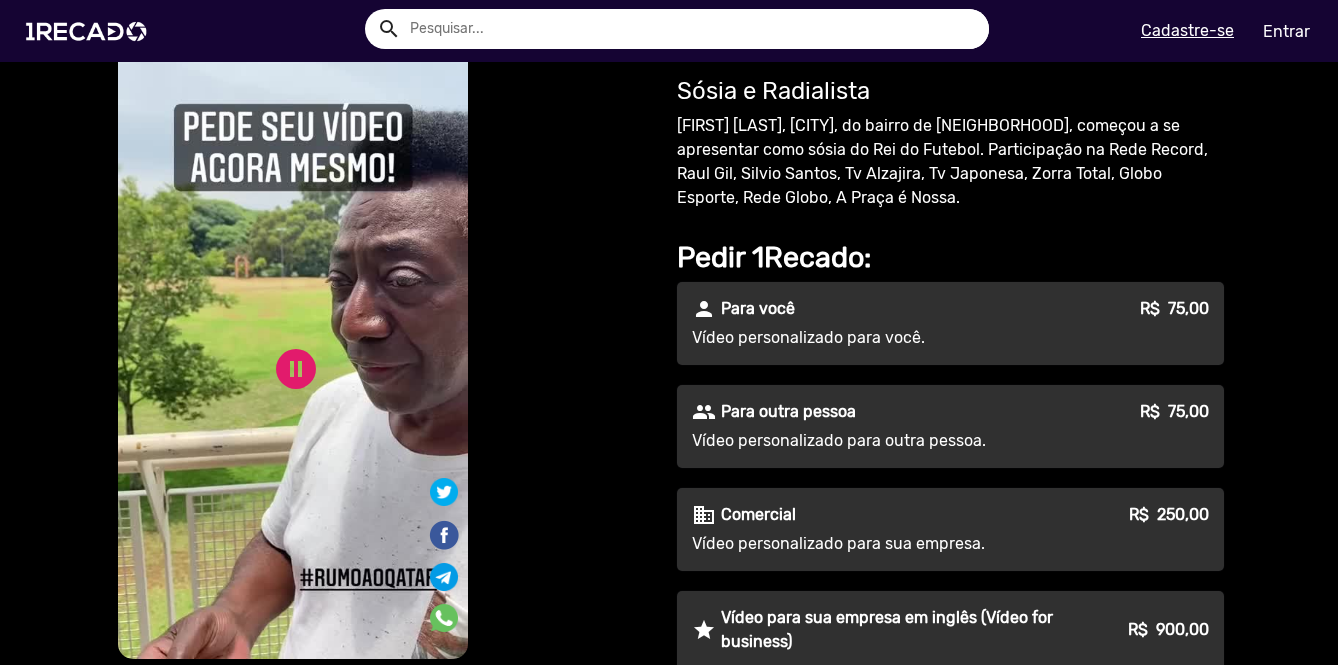 scroll, scrollTop: 0, scrollLeft: 0, axis: both 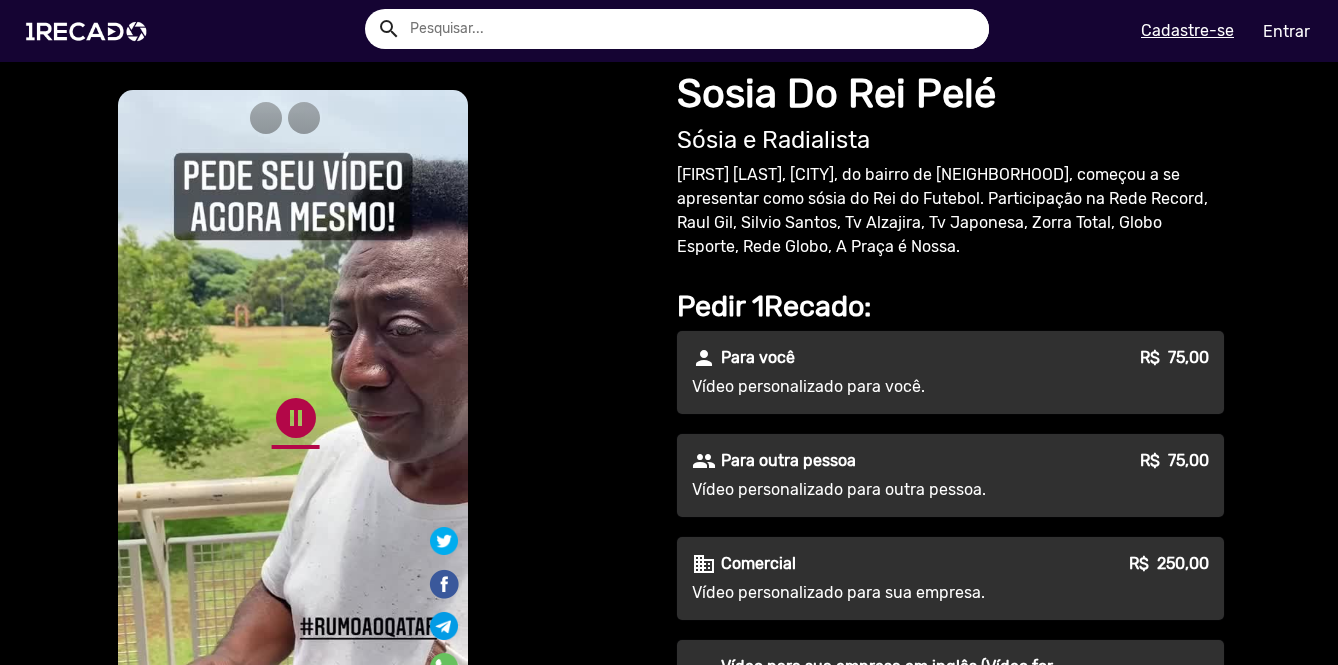 click on "pause_circle" 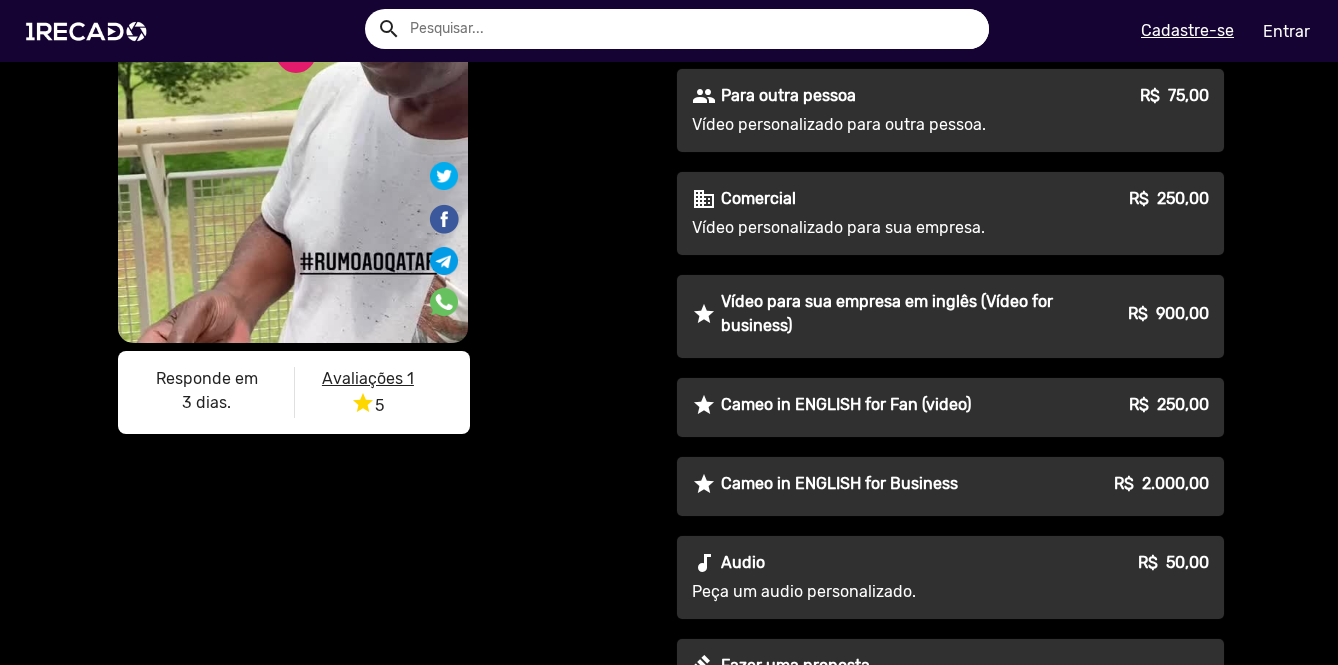 scroll, scrollTop: 500, scrollLeft: 0, axis: vertical 